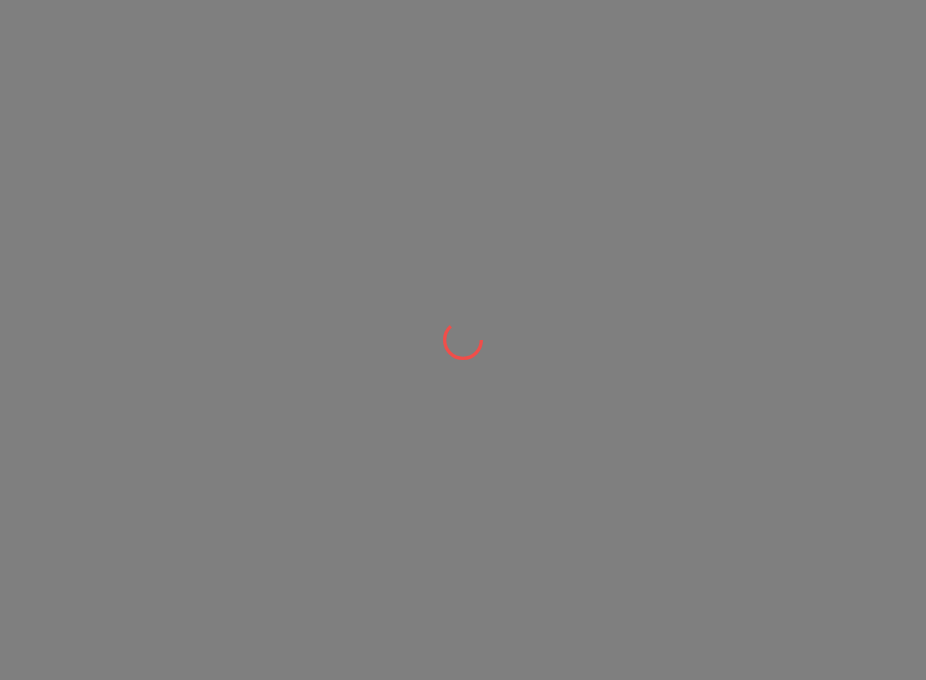 scroll, scrollTop: 0, scrollLeft: 0, axis: both 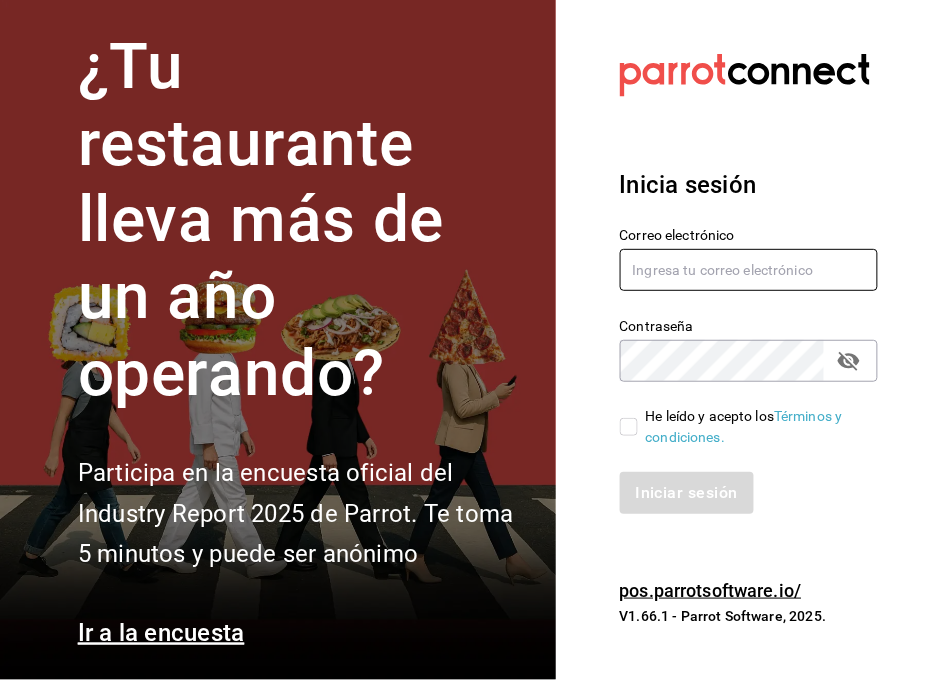type on "cuerno.cdmx@GRUPOCOSTENO.COM" 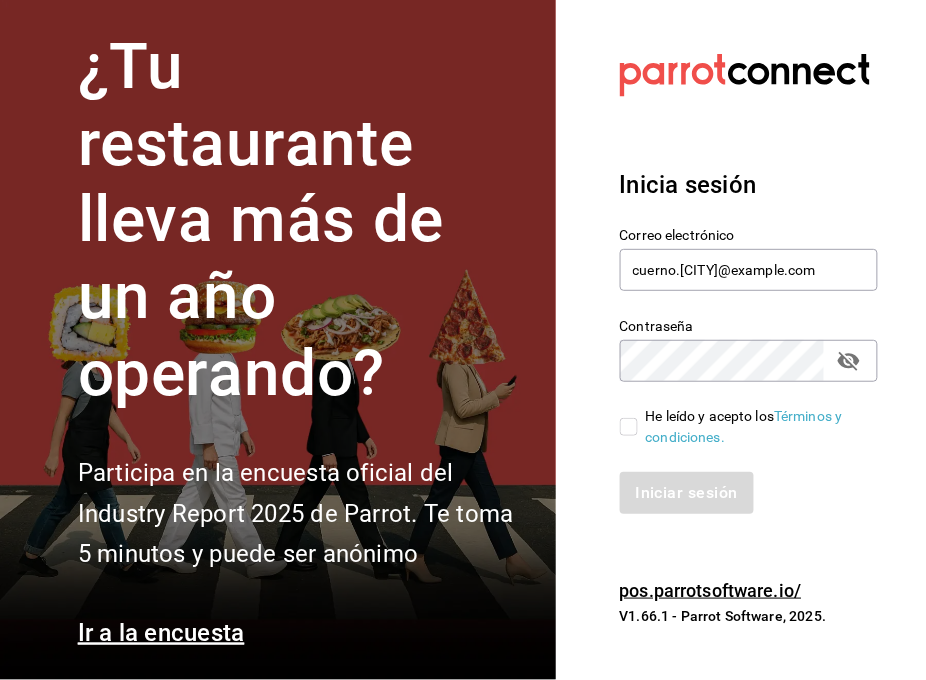 click on "He leído y acepto los  Términos y condiciones." at bounding box center [629, 427] 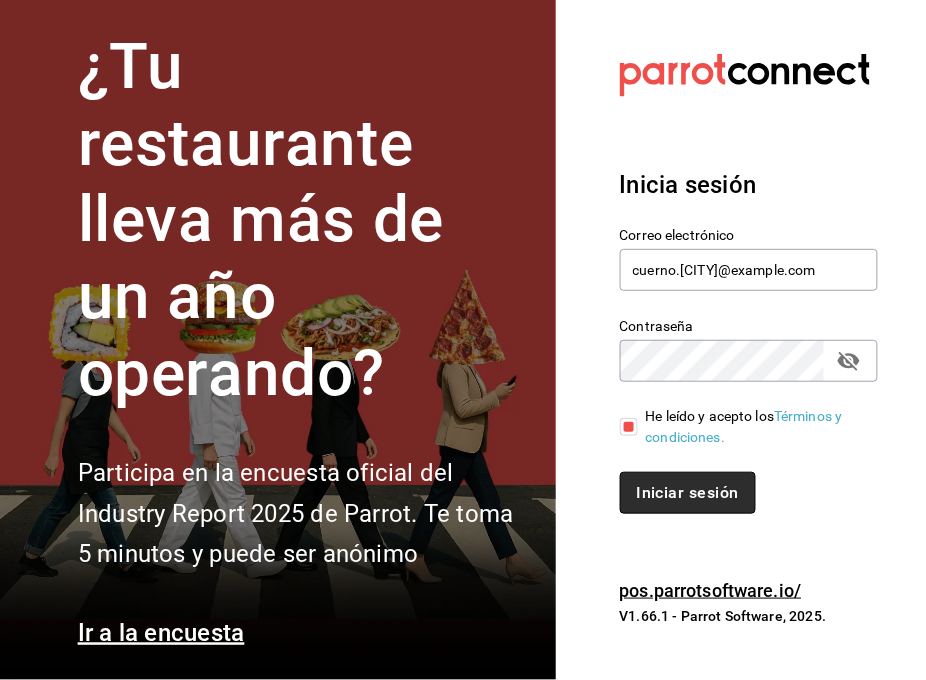 click on "Iniciar sesión" at bounding box center (688, 493) 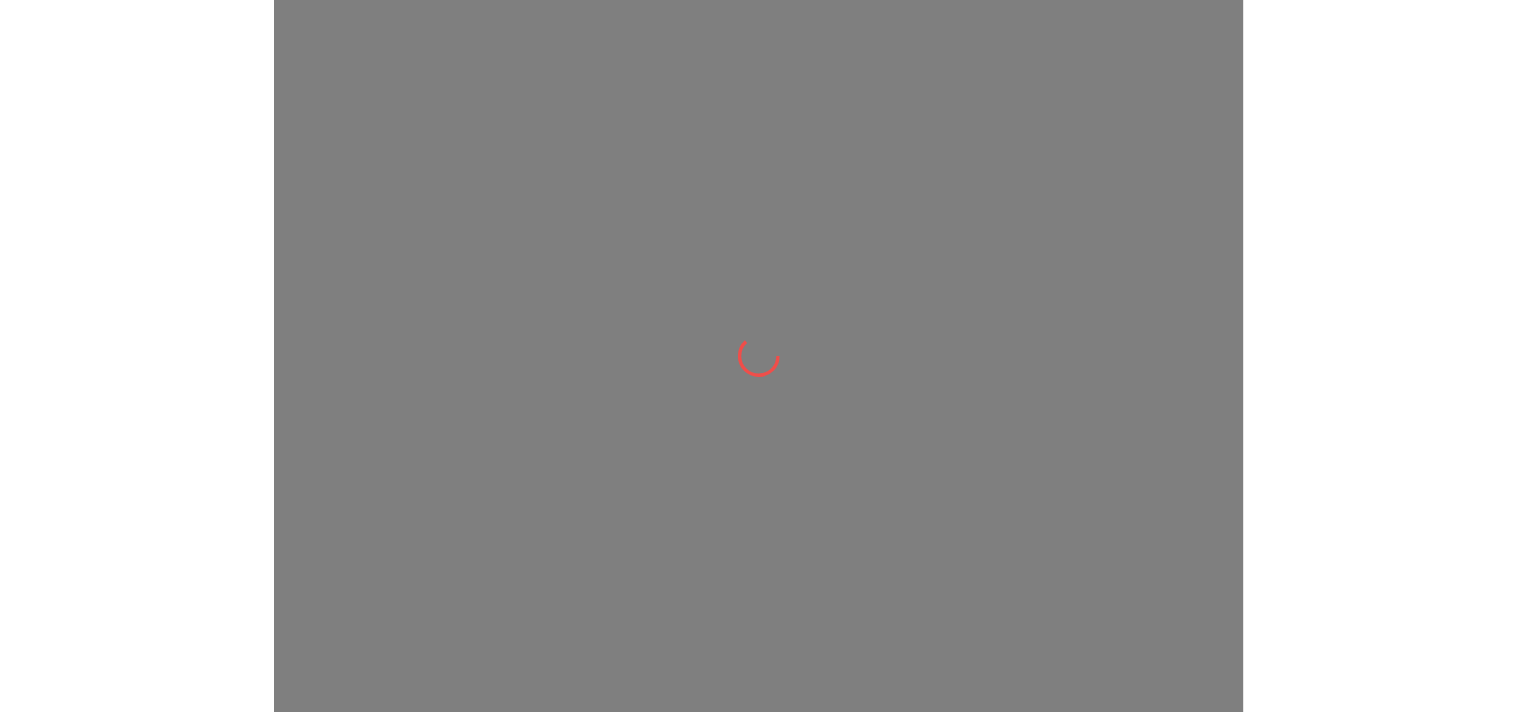 scroll, scrollTop: 0, scrollLeft: 0, axis: both 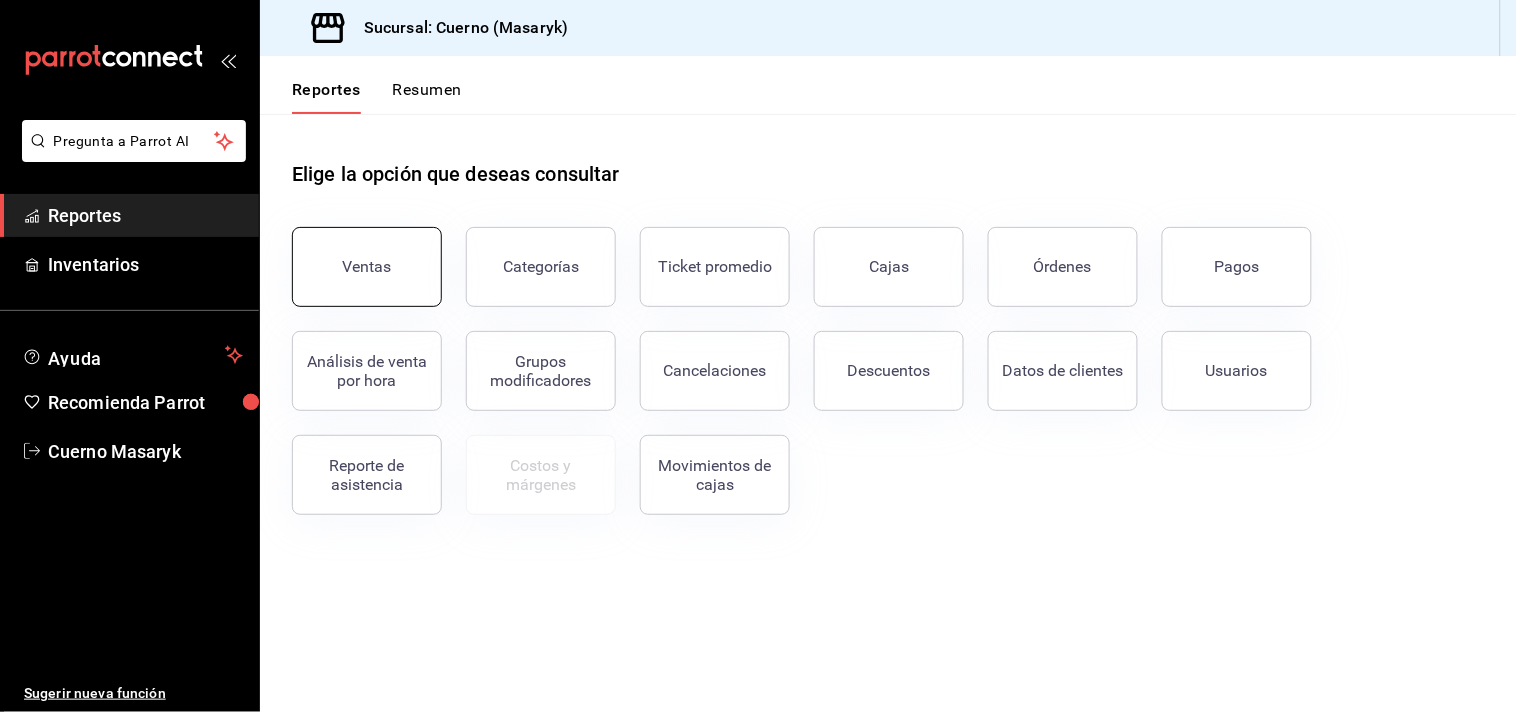 click on "Ventas" at bounding box center (367, 267) 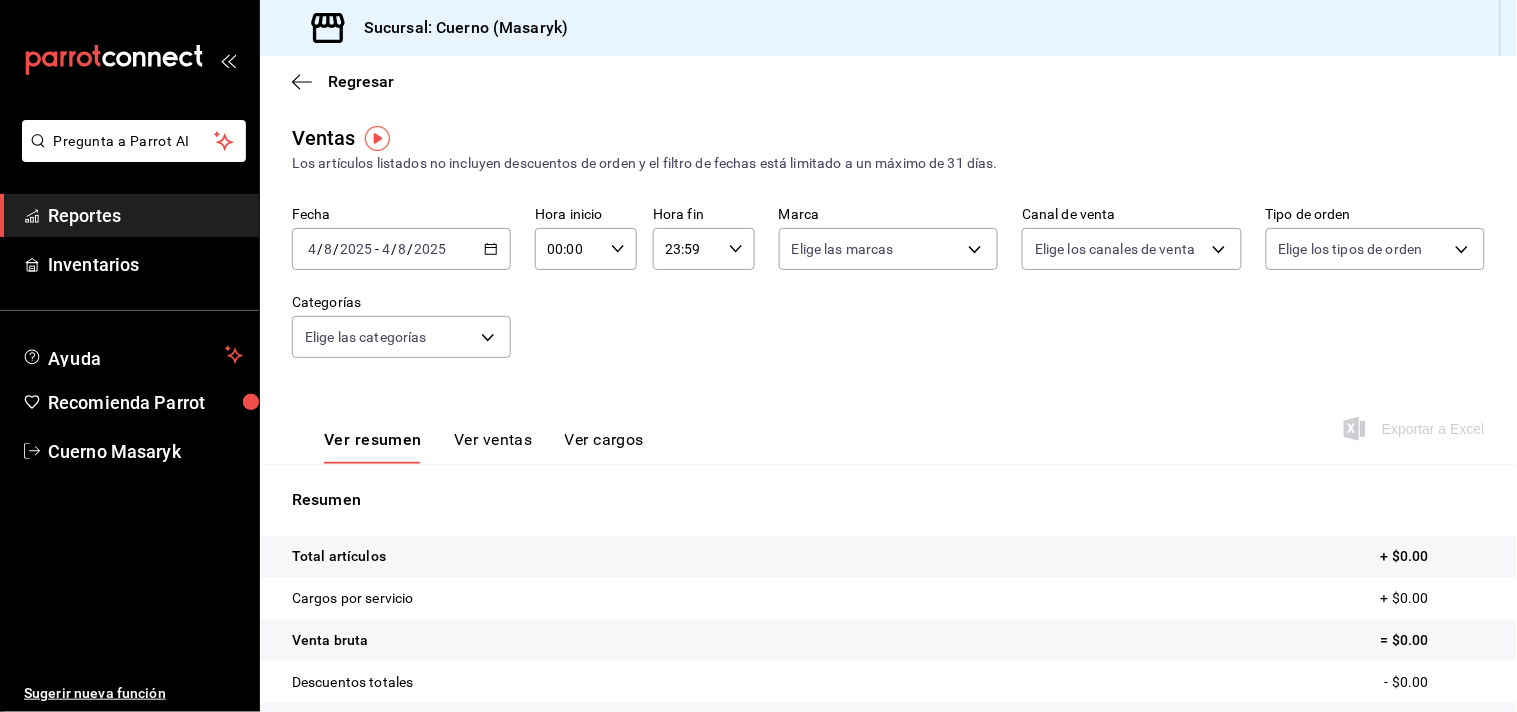 click 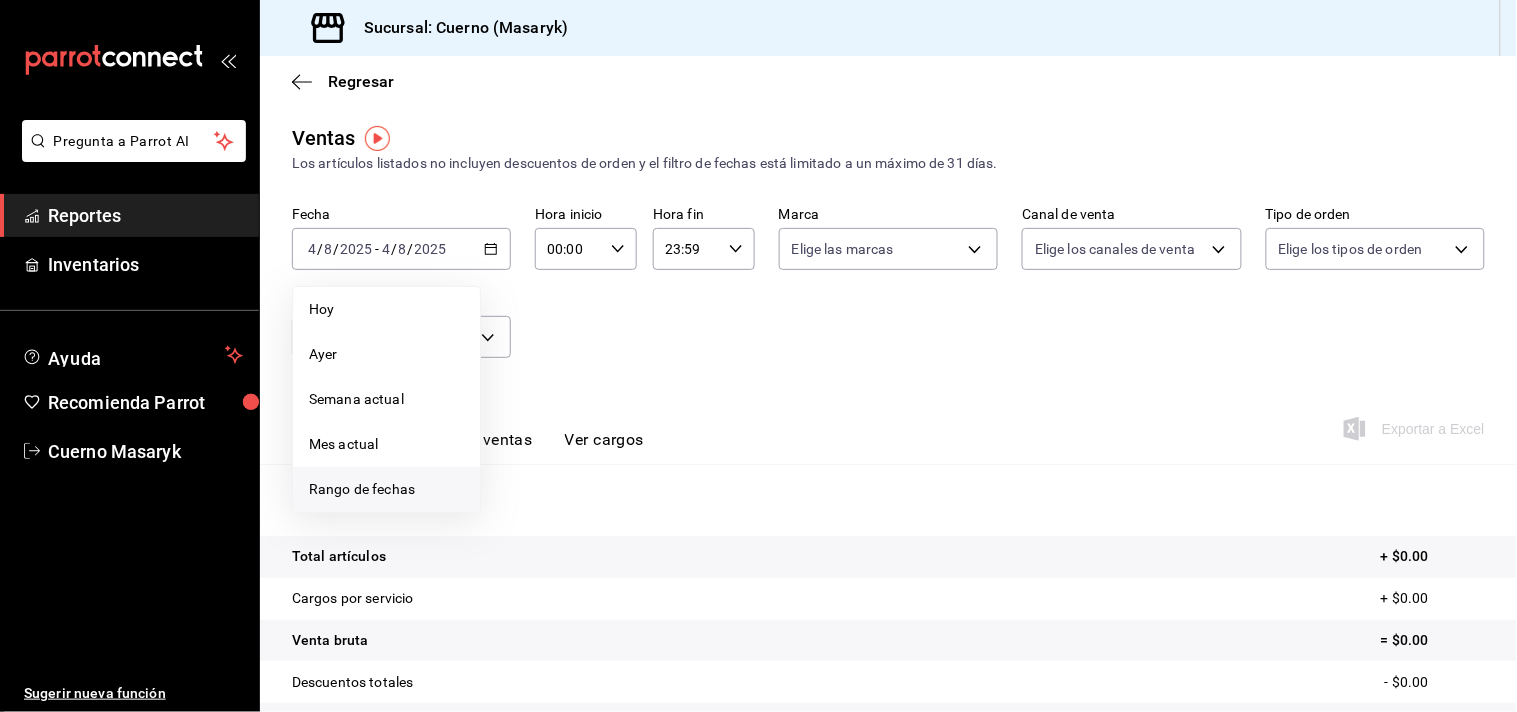 click on "Rango de fechas" at bounding box center [386, 489] 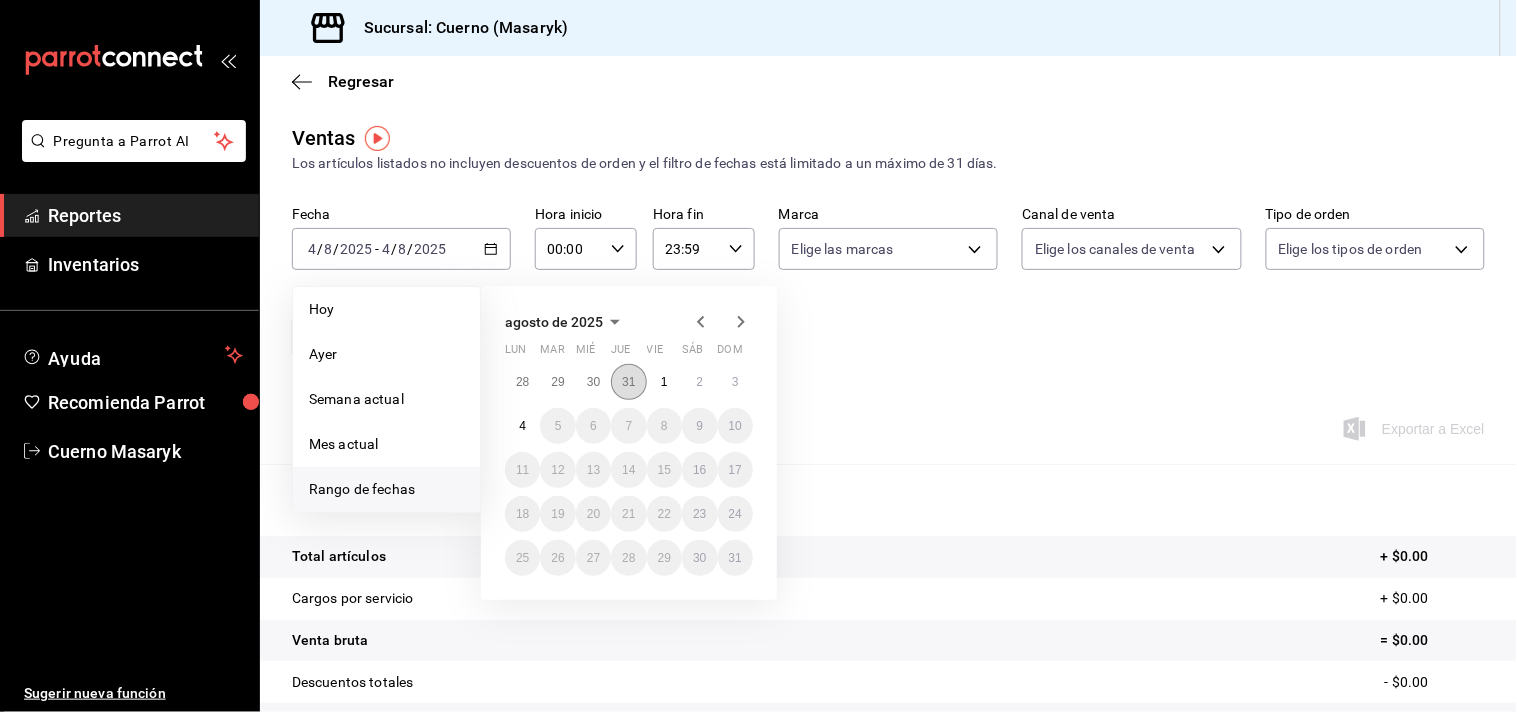 click on "31" at bounding box center (628, 382) 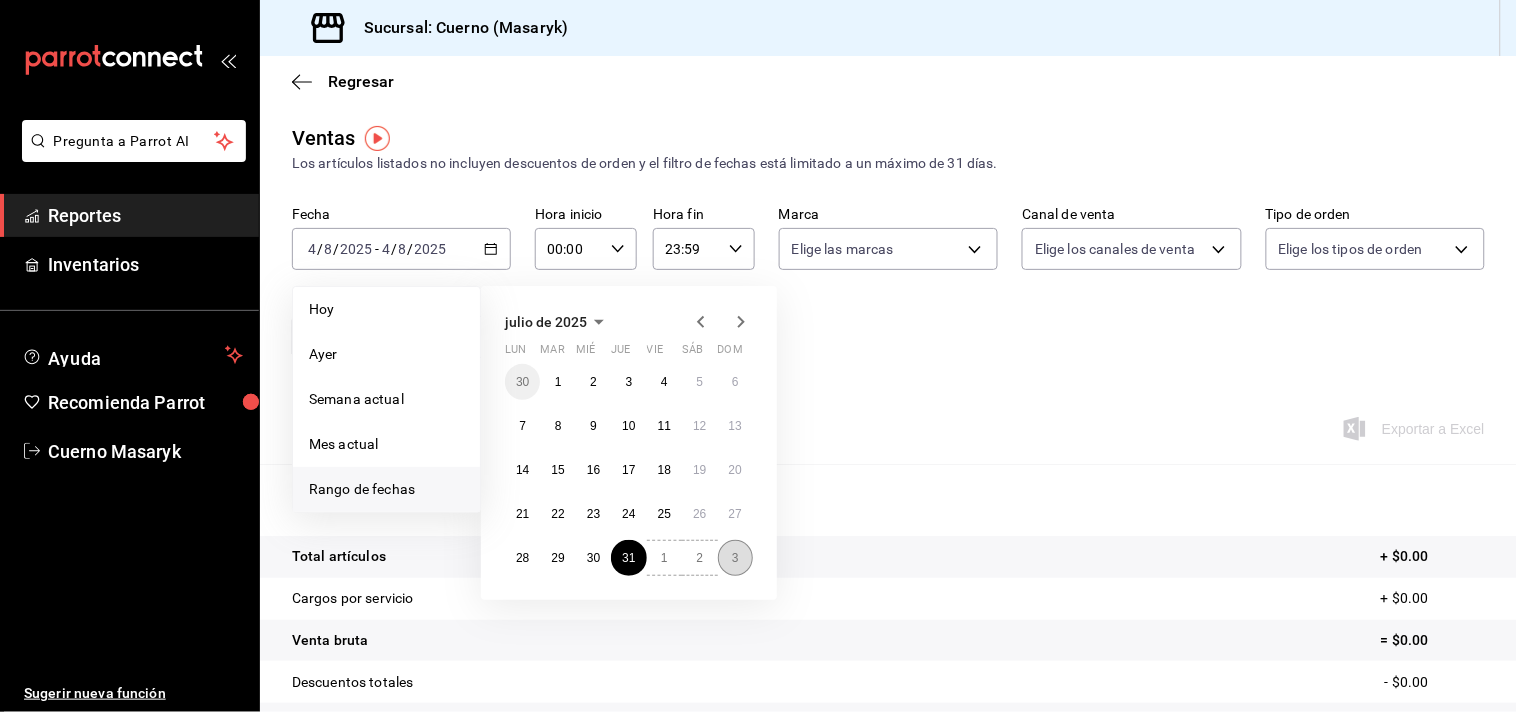 click on "3" at bounding box center [735, 558] 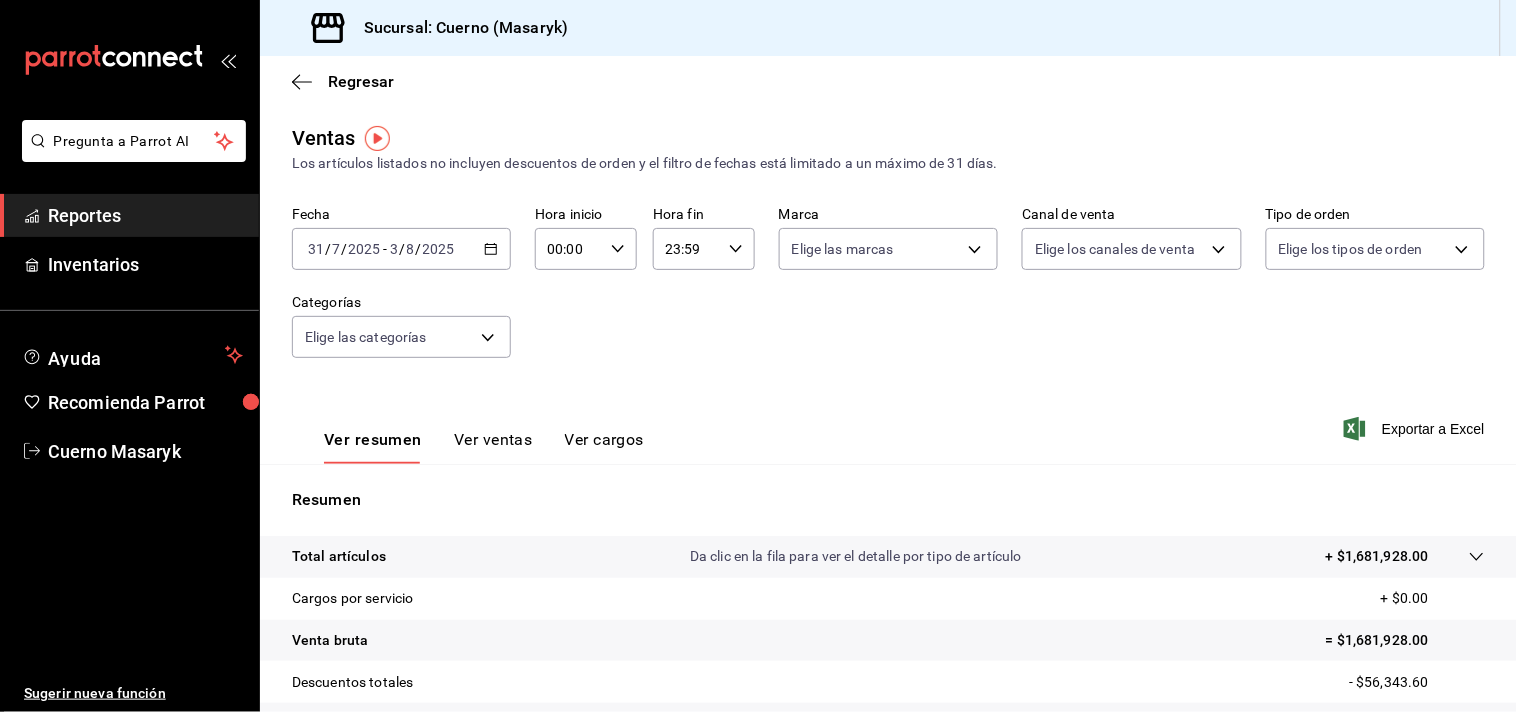 click on "00:00 Hora inicio" at bounding box center [586, 249] 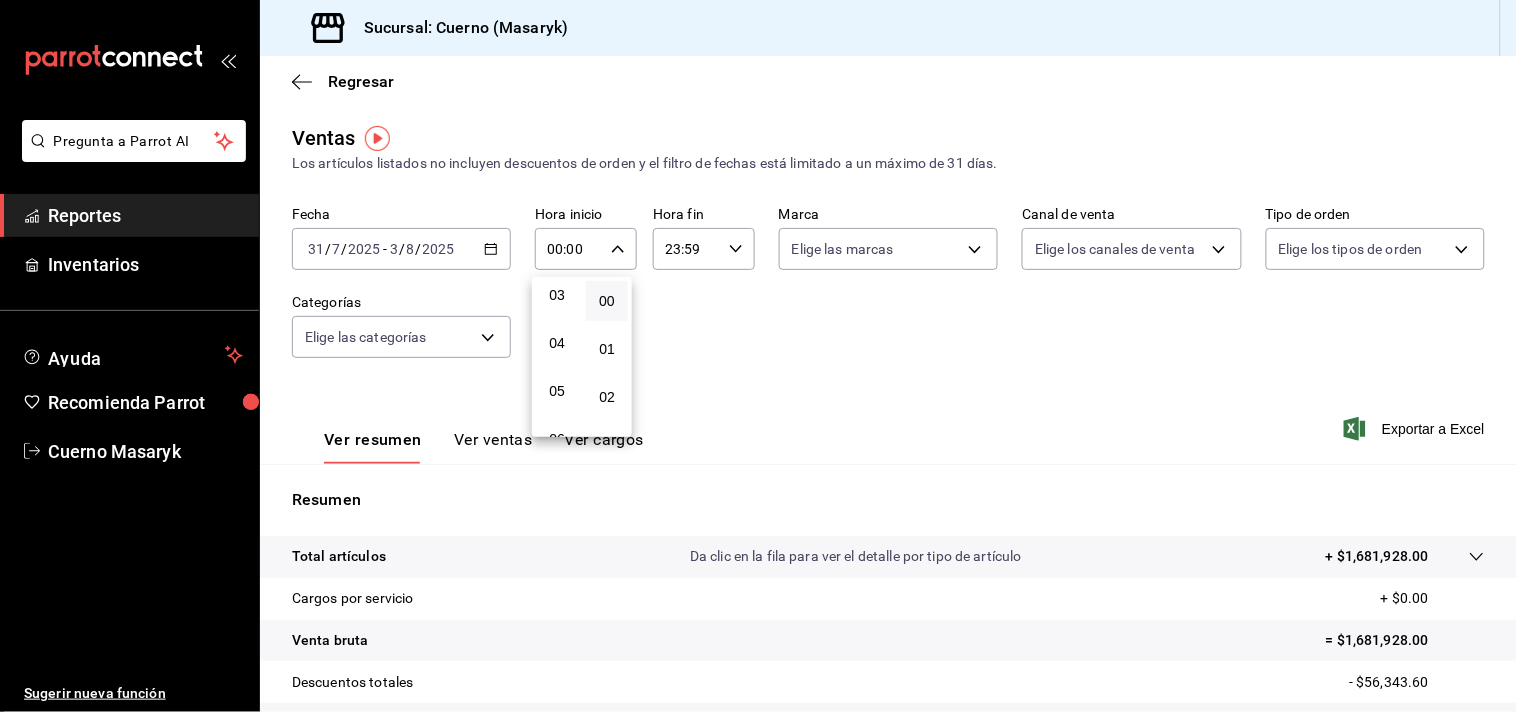 scroll, scrollTop: 111, scrollLeft: 0, axis: vertical 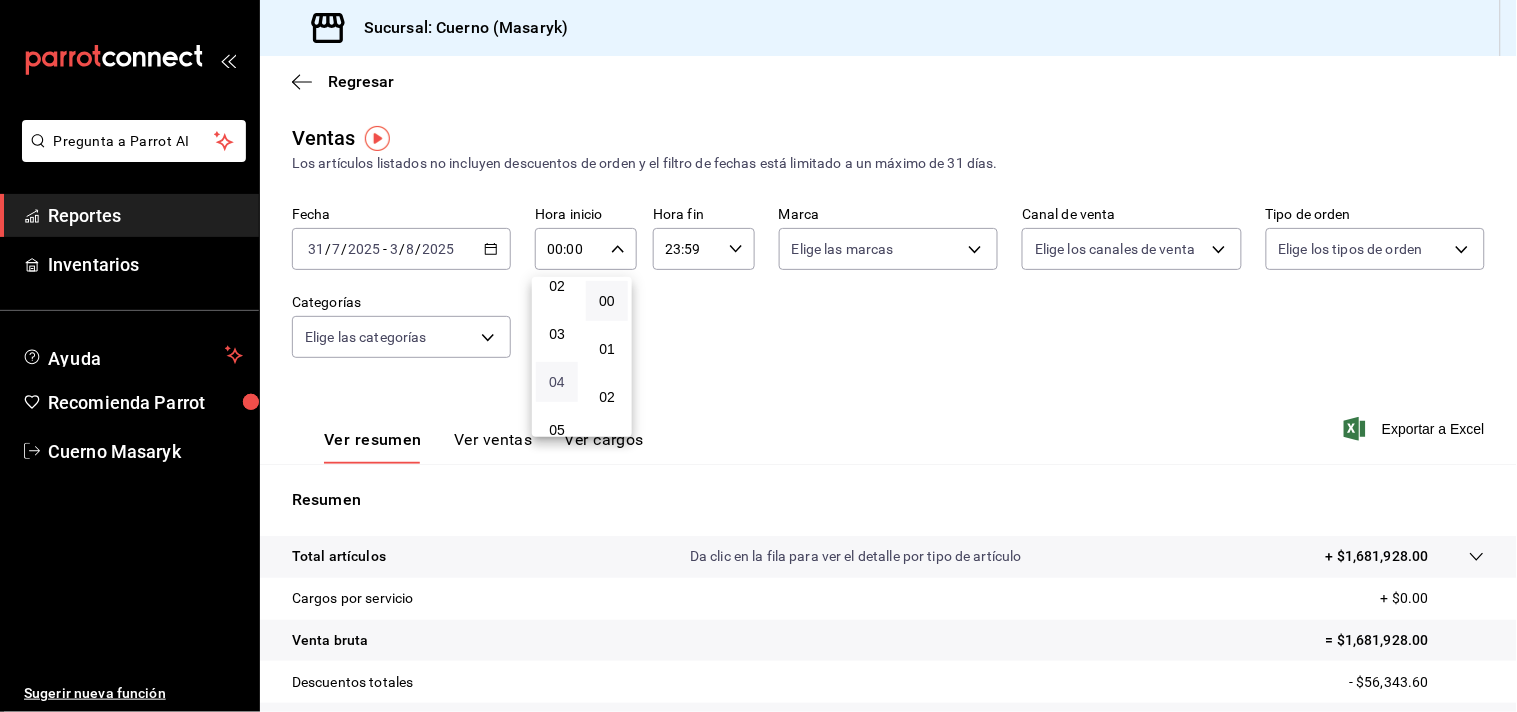 click on "04" at bounding box center [557, 382] 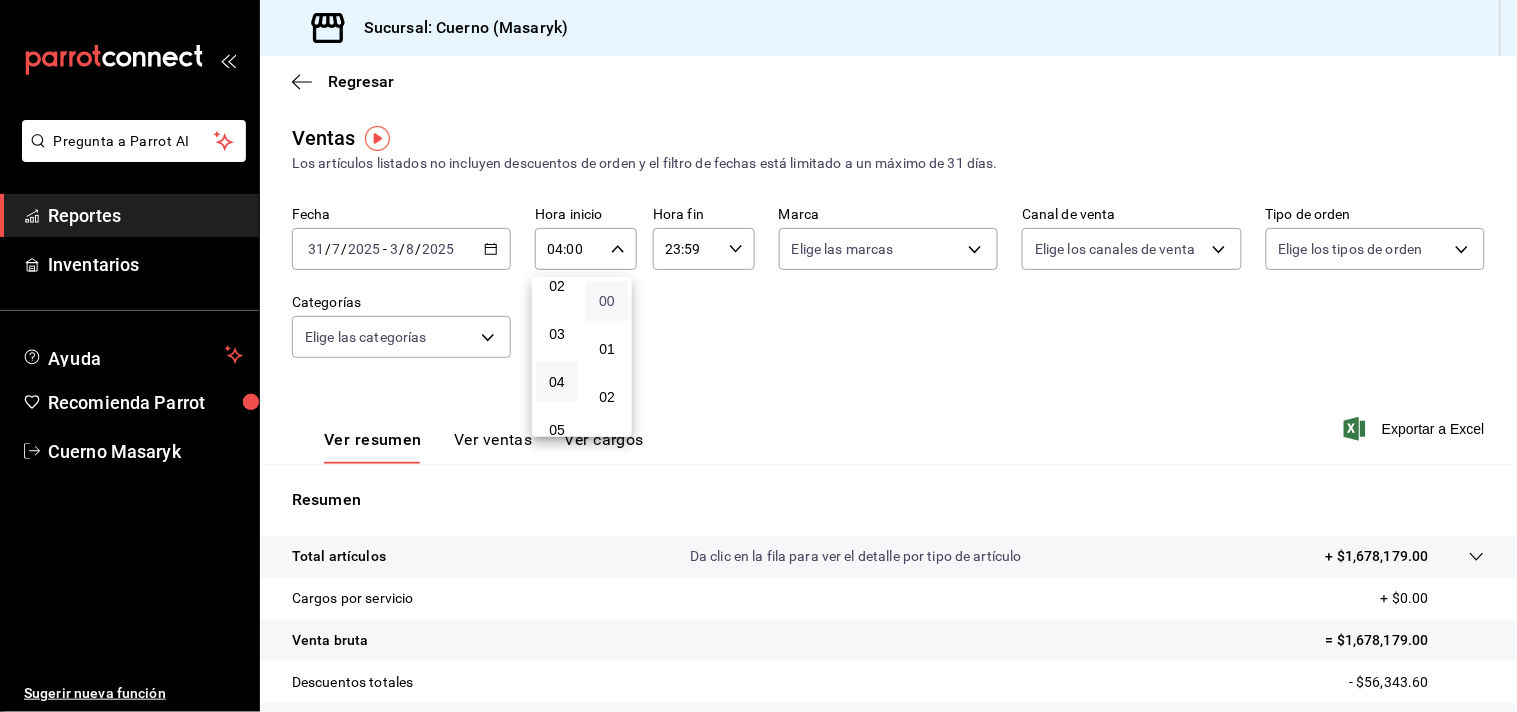 click on "00" at bounding box center [607, 301] 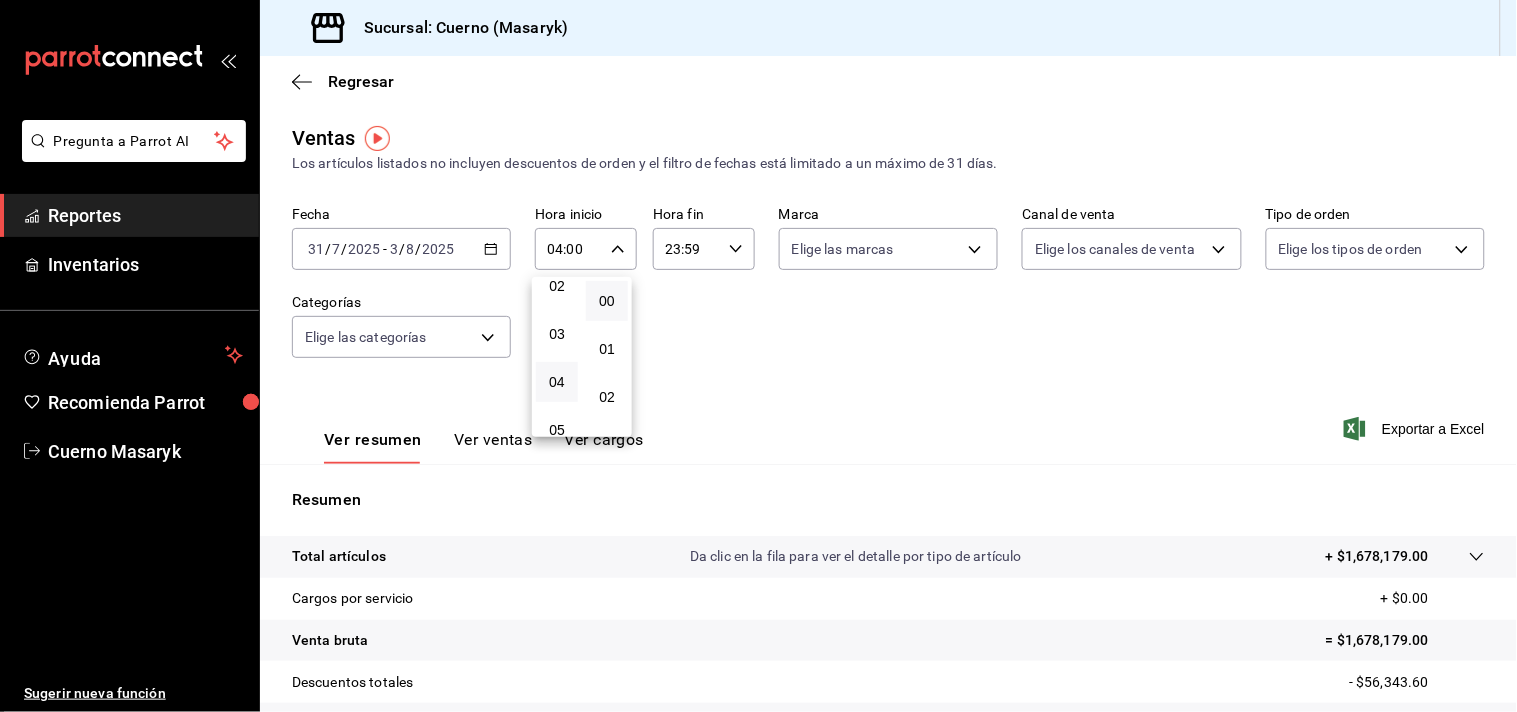 click at bounding box center (758, 356) 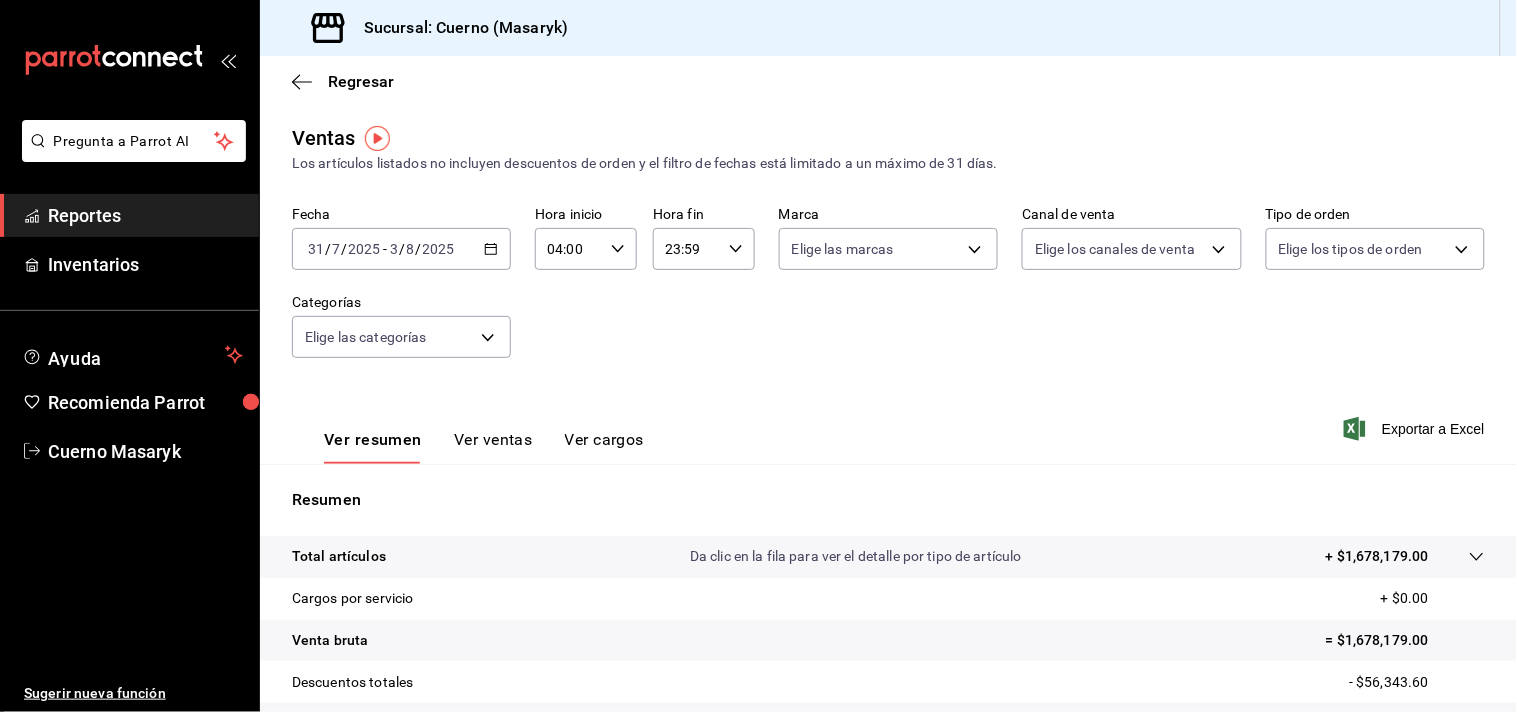 click 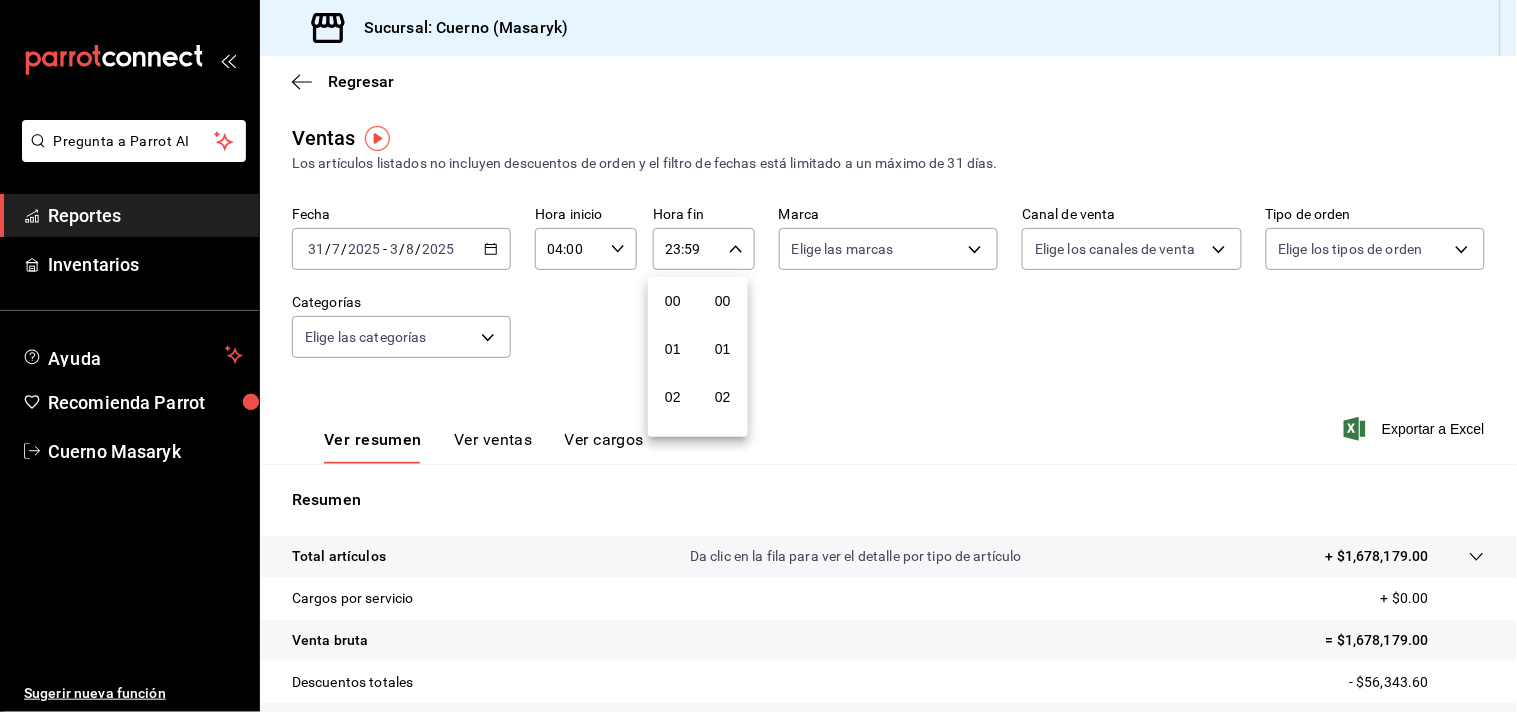 scroll, scrollTop: 981, scrollLeft: 0, axis: vertical 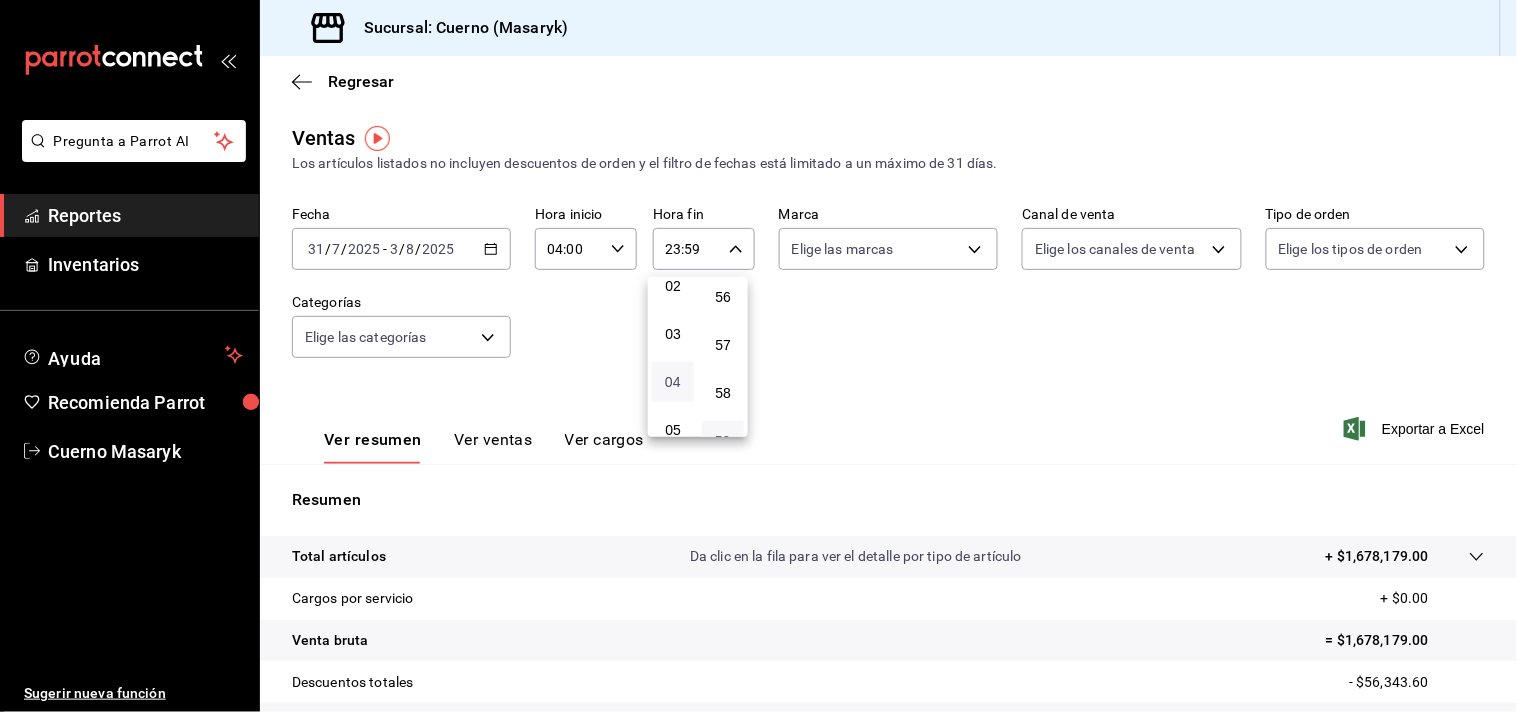 click on "04" at bounding box center [673, 382] 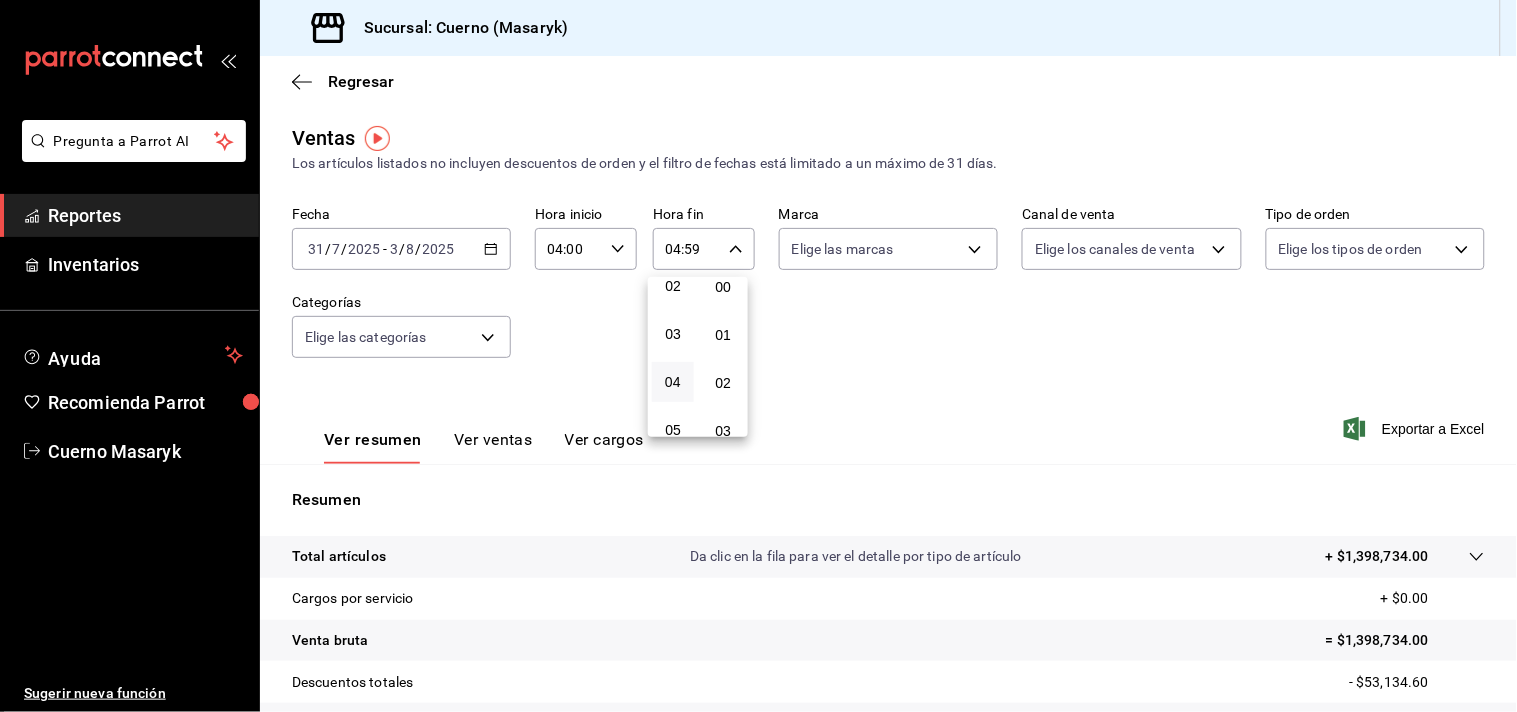 scroll, scrollTop: 0, scrollLeft: 0, axis: both 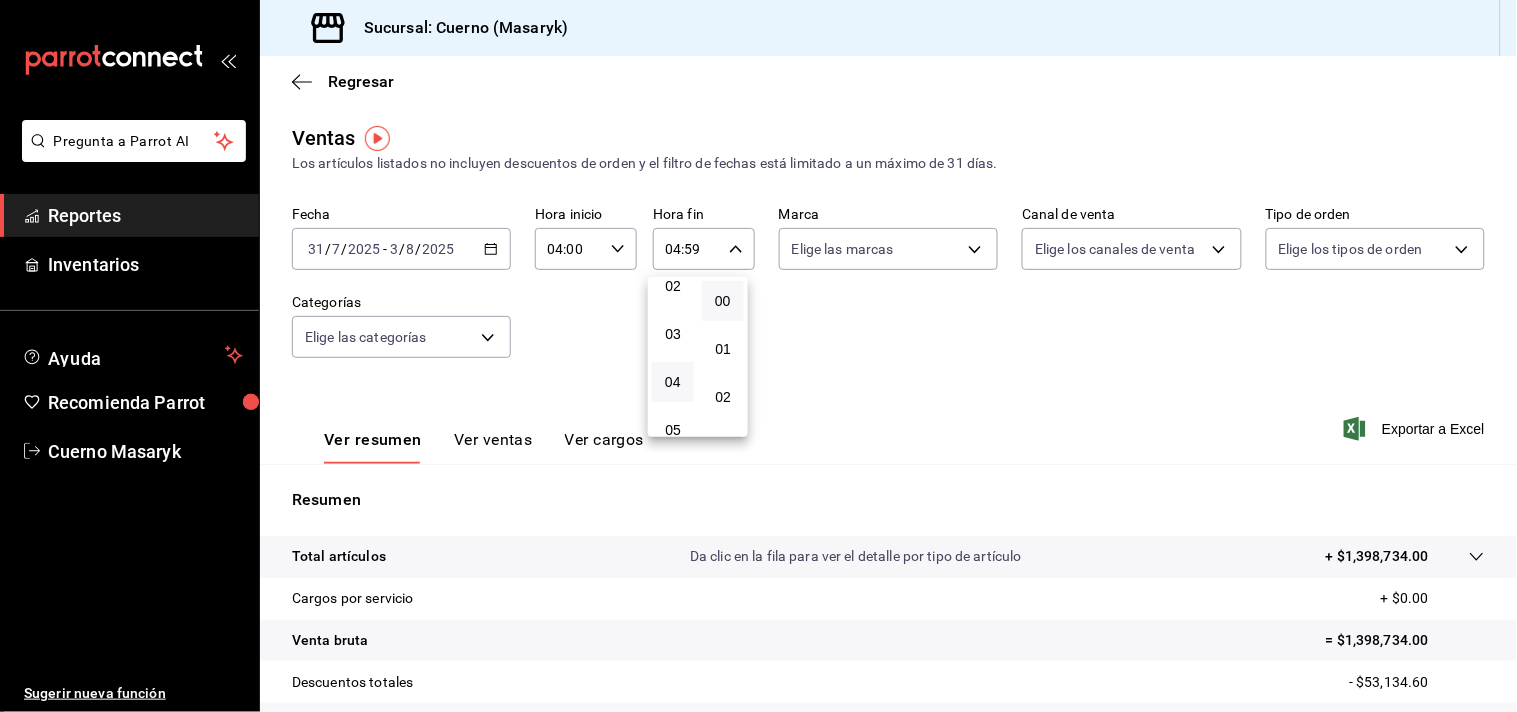 click on "00" at bounding box center [723, 301] 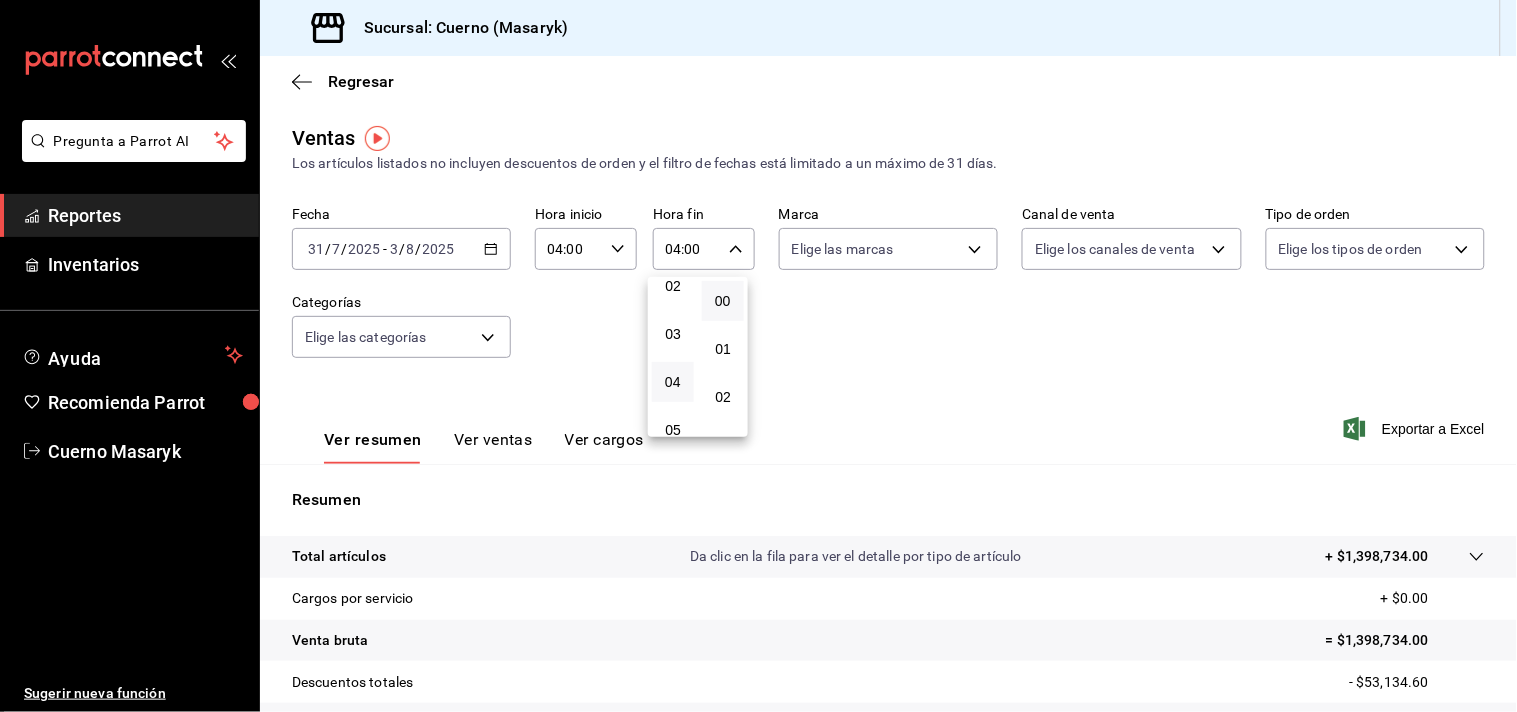 click at bounding box center (758, 356) 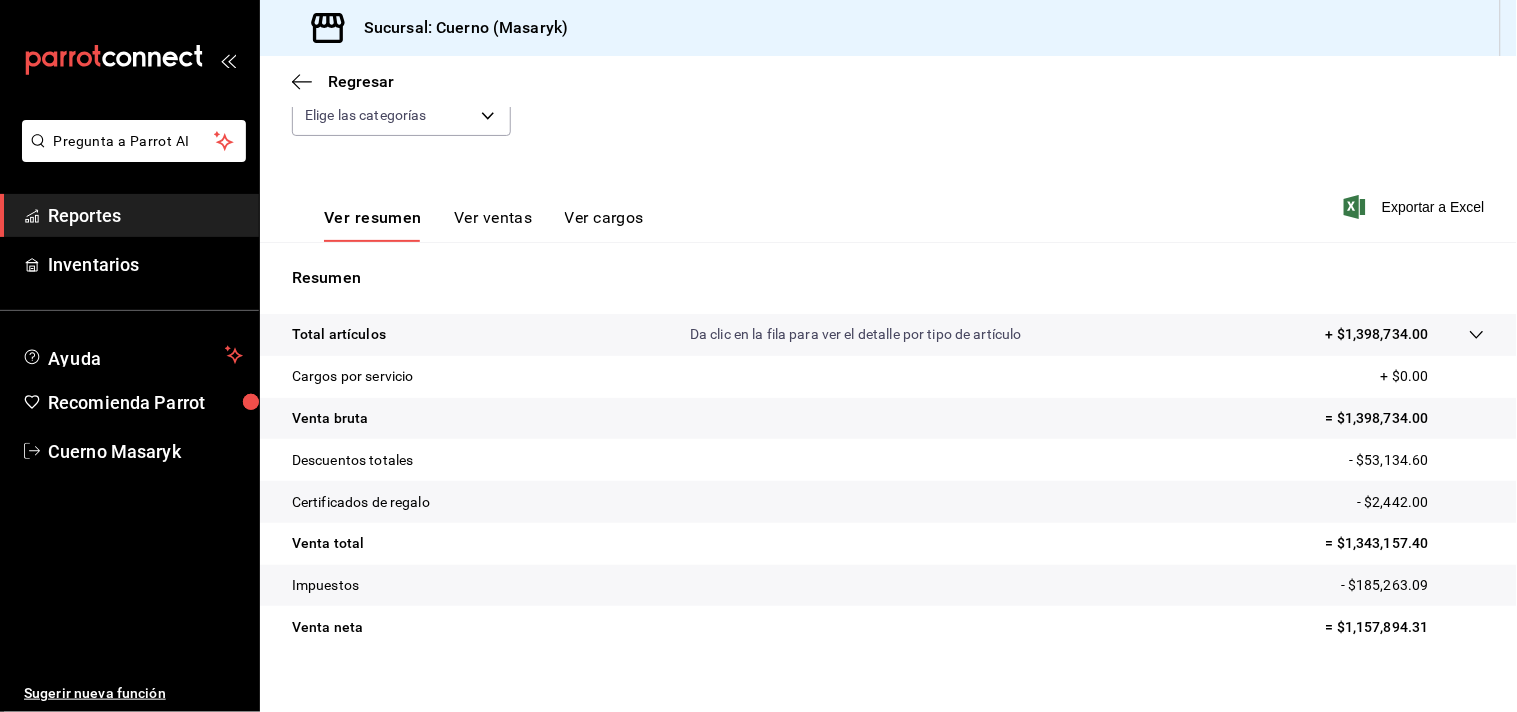 scroll, scrollTop: 246, scrollLeft: 0, axis: vertical 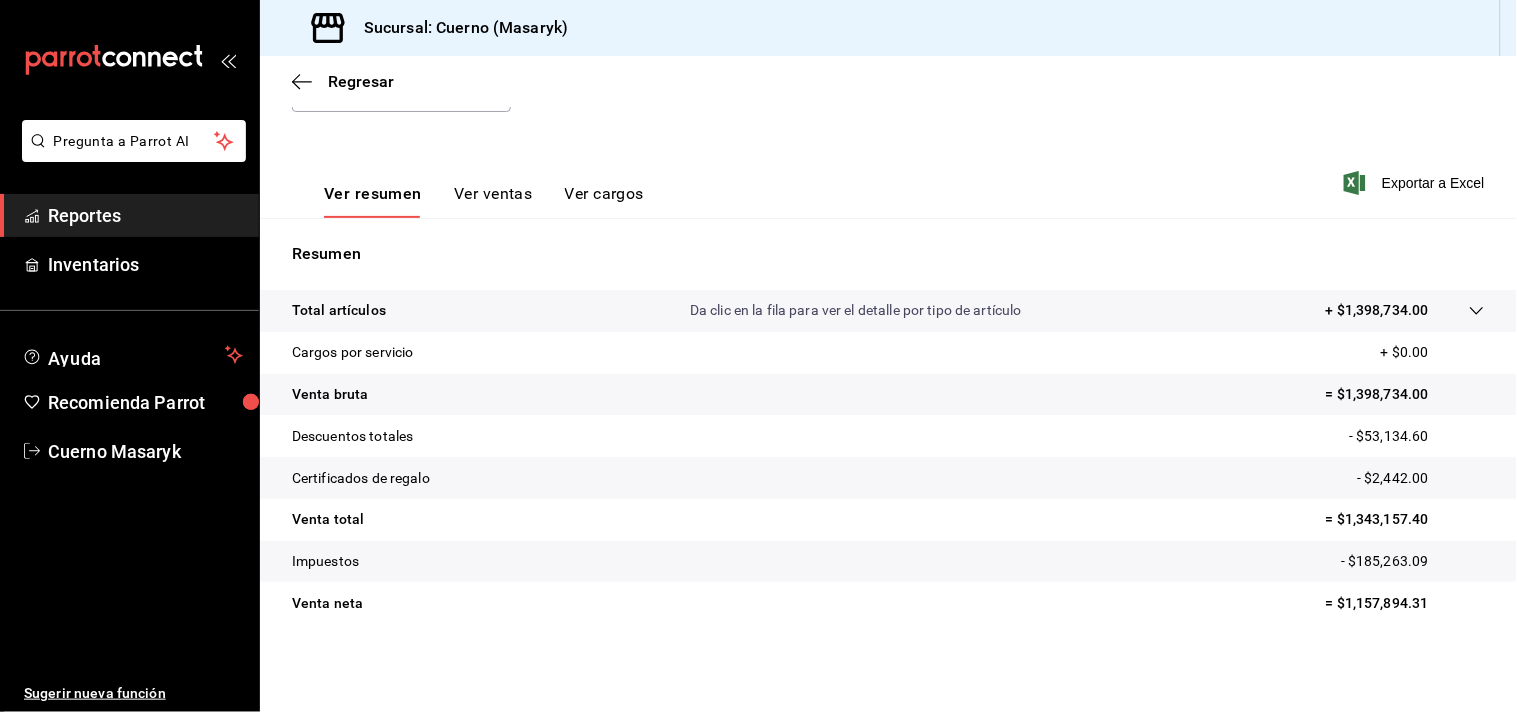 click 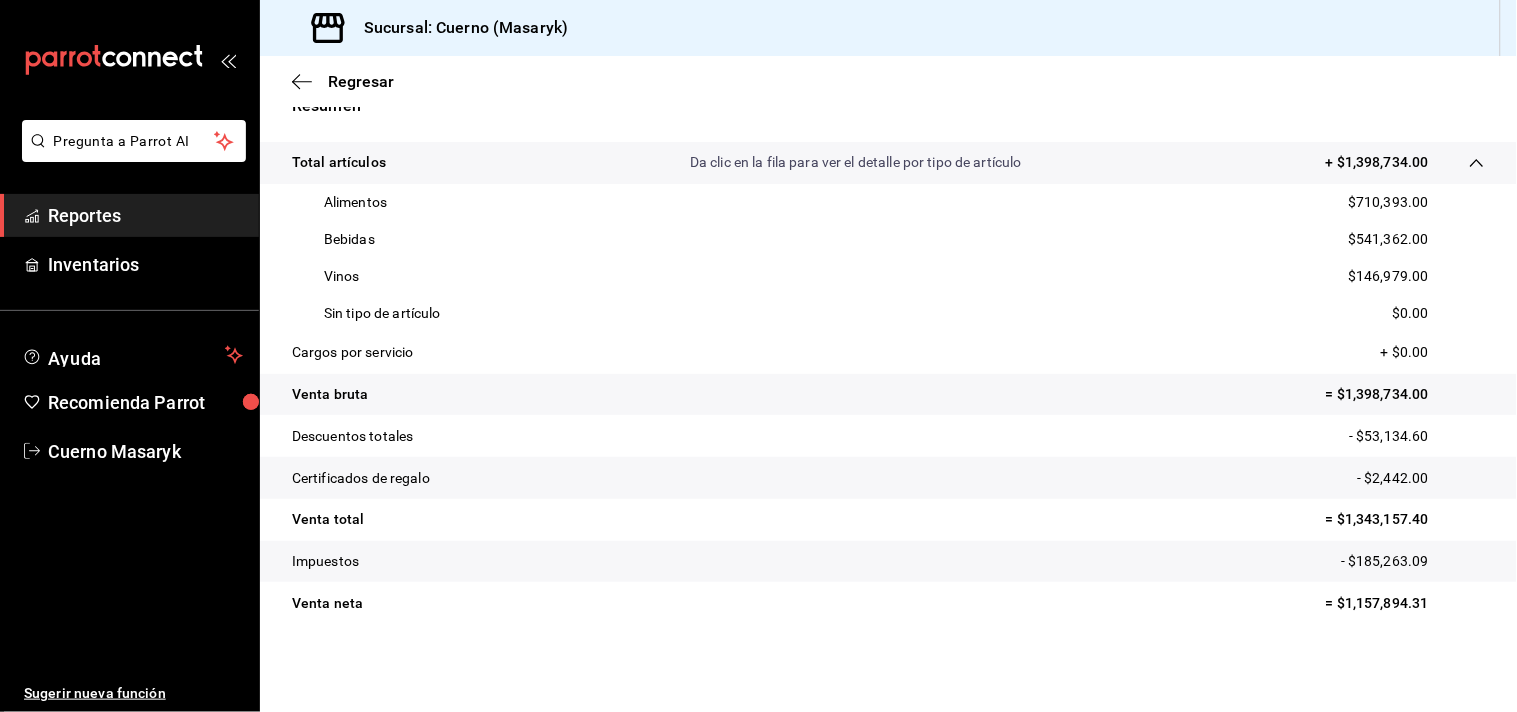 scroll, scrollTop: 61, scrollLeft: 0, axis: vertical 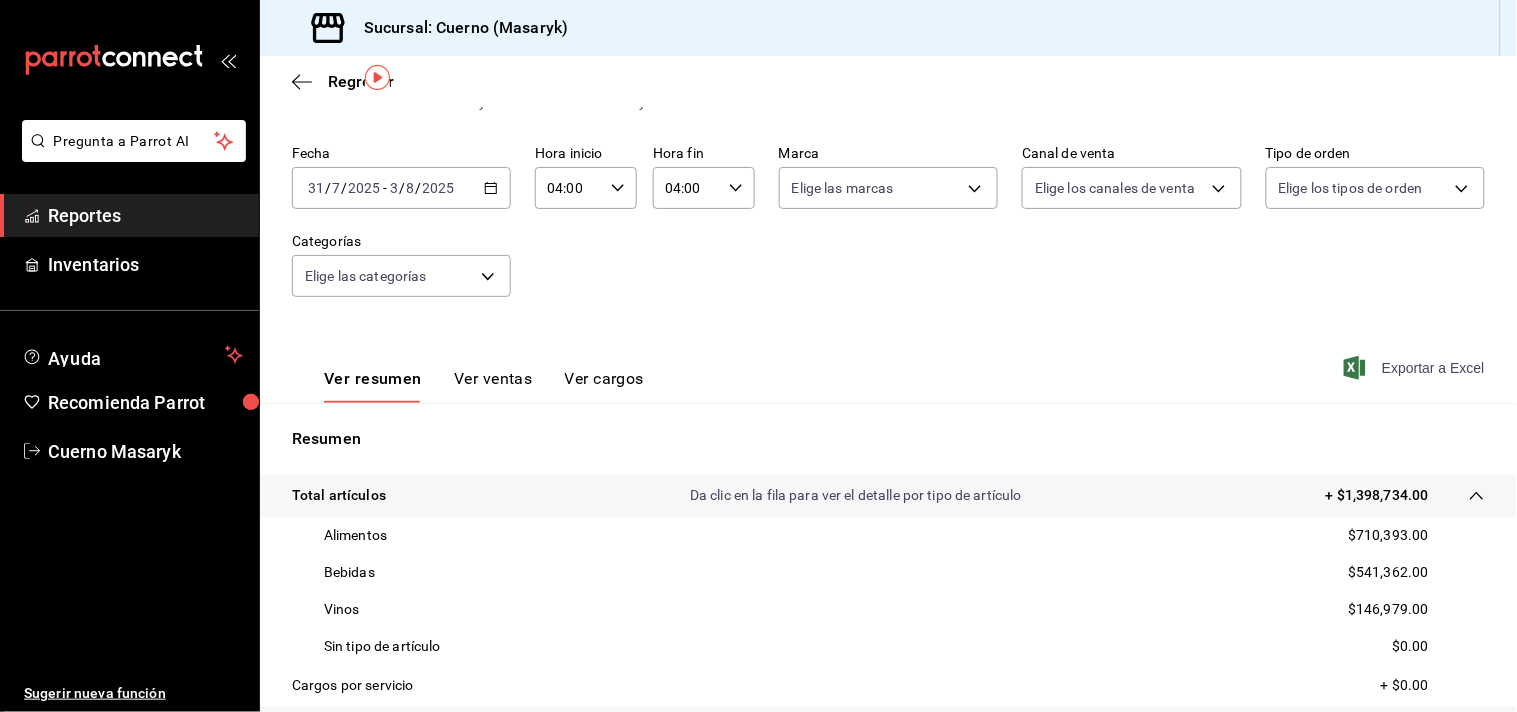 click on "Exportar a Excel" at bounding box center [1416, 368] 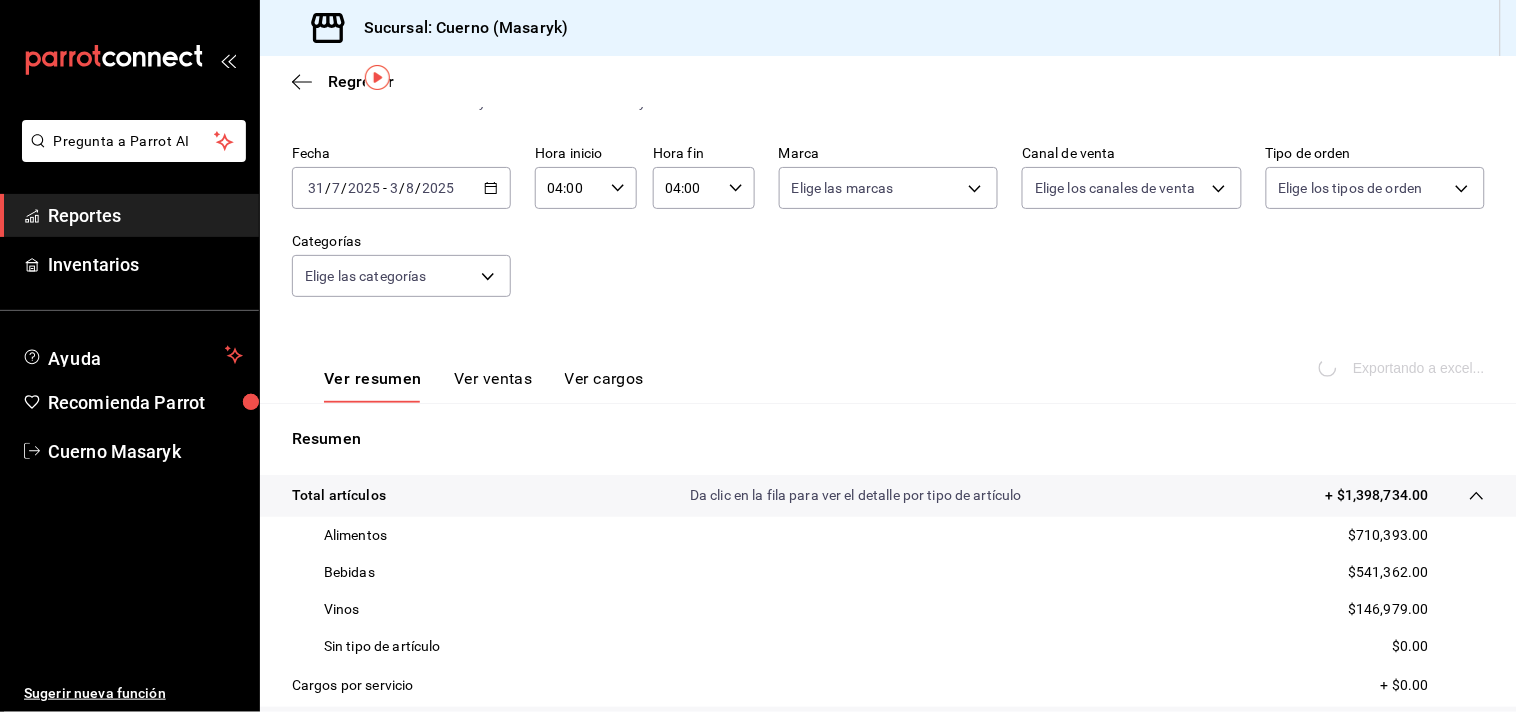 click on "Ver ventas" at bounding box center (493, 386) 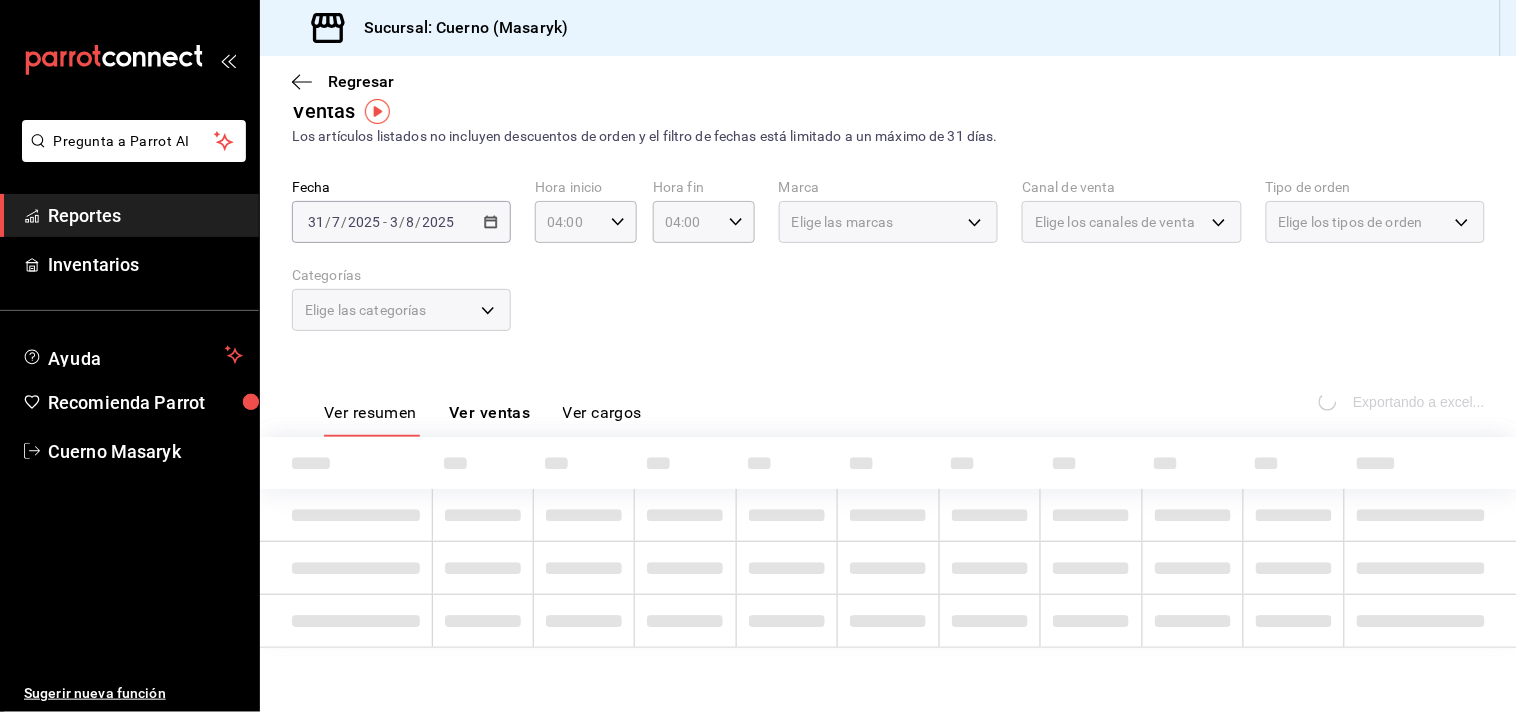 scroll, scrollTop: 27, scrollLeft: 0, axis: vertical 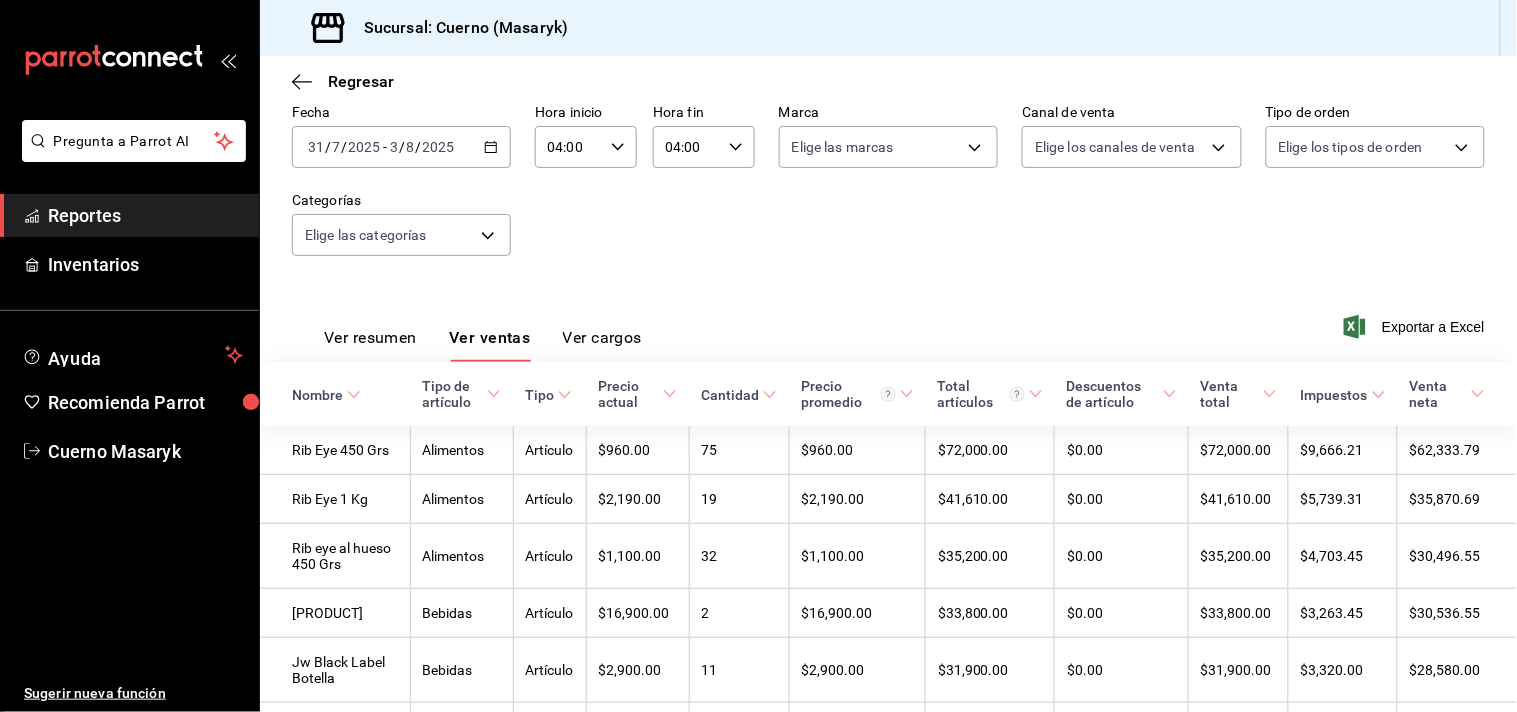 click on "Ver cargos" at bounding box center (603, 345) 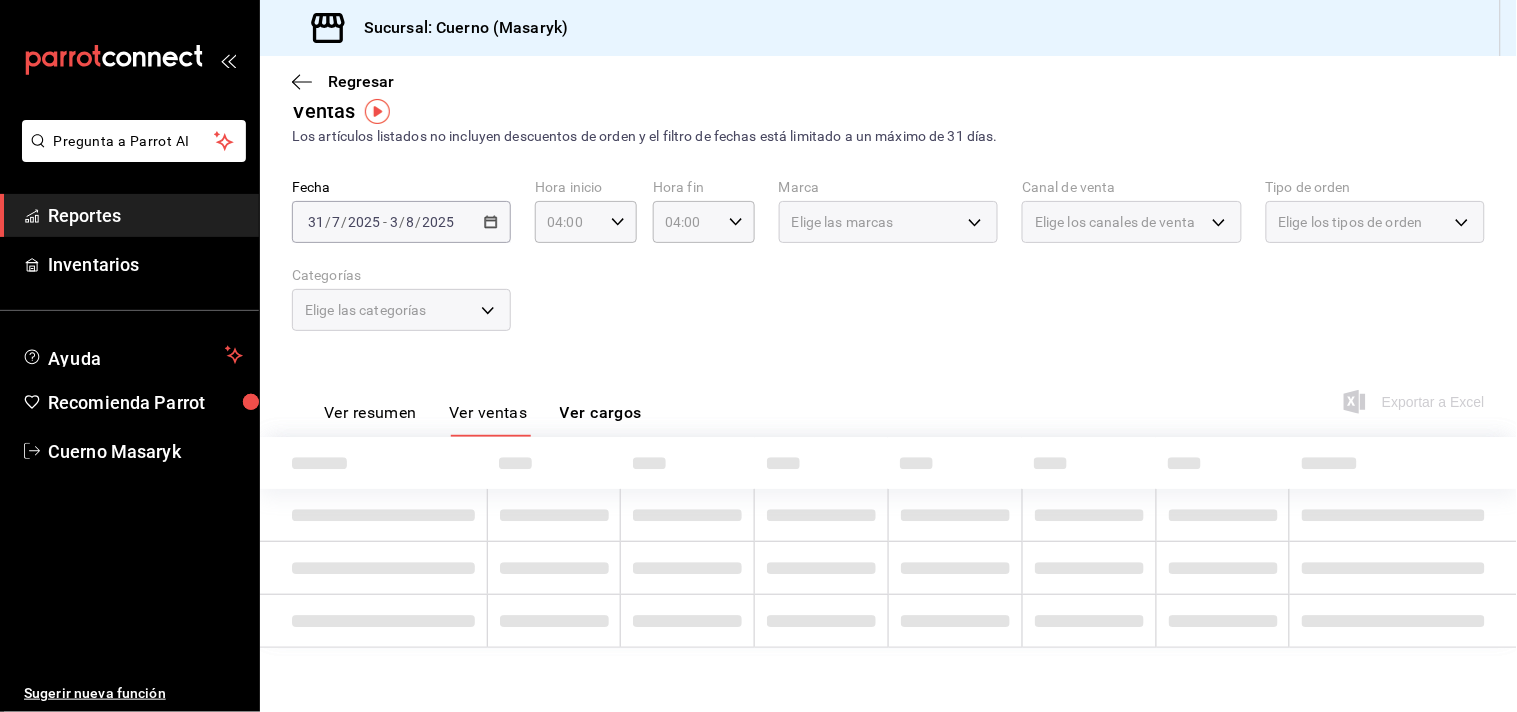 scroll, scrollTop: 102, scrollLeft: 0, axis: vertical 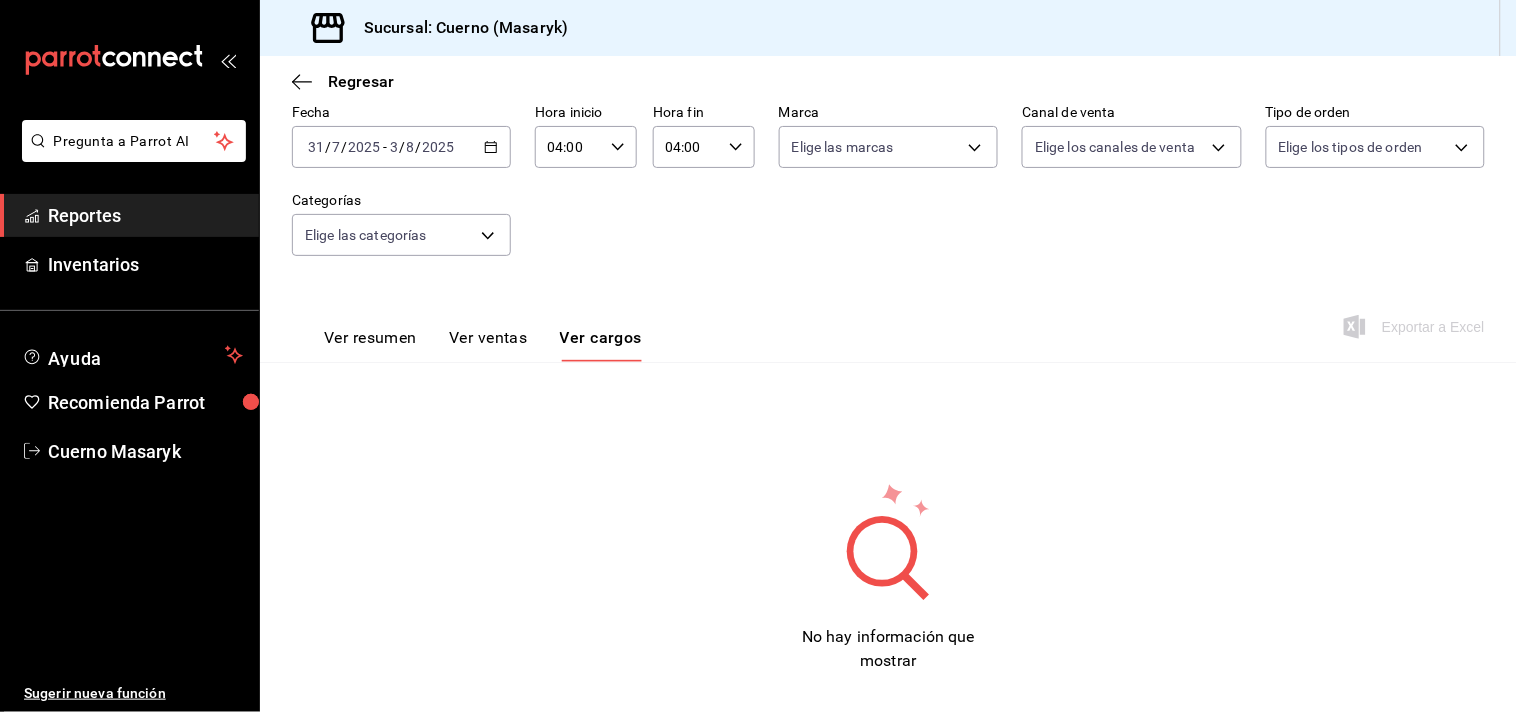click on "Reportes" at bounding box center (145, 215) 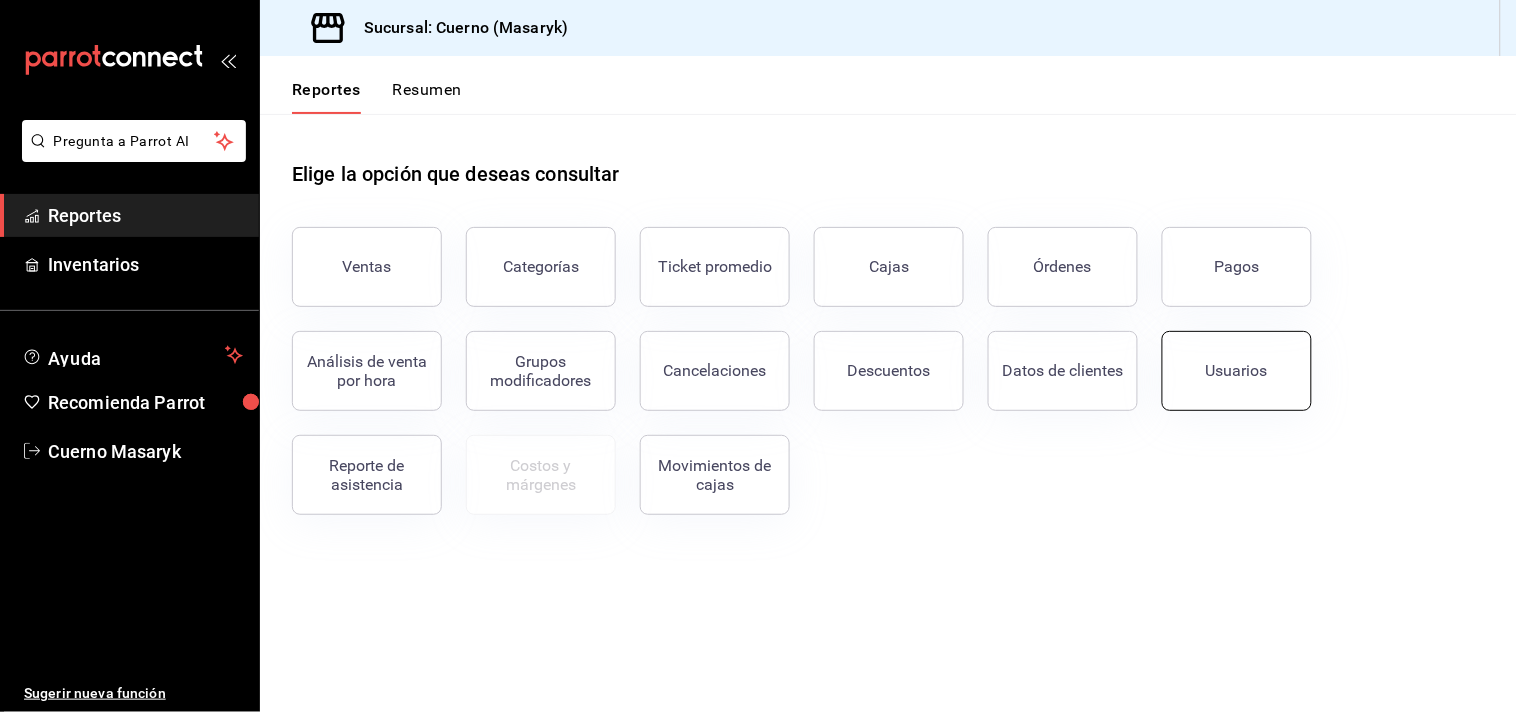 click on "Usuarios" at bounding box center [1237, 371] 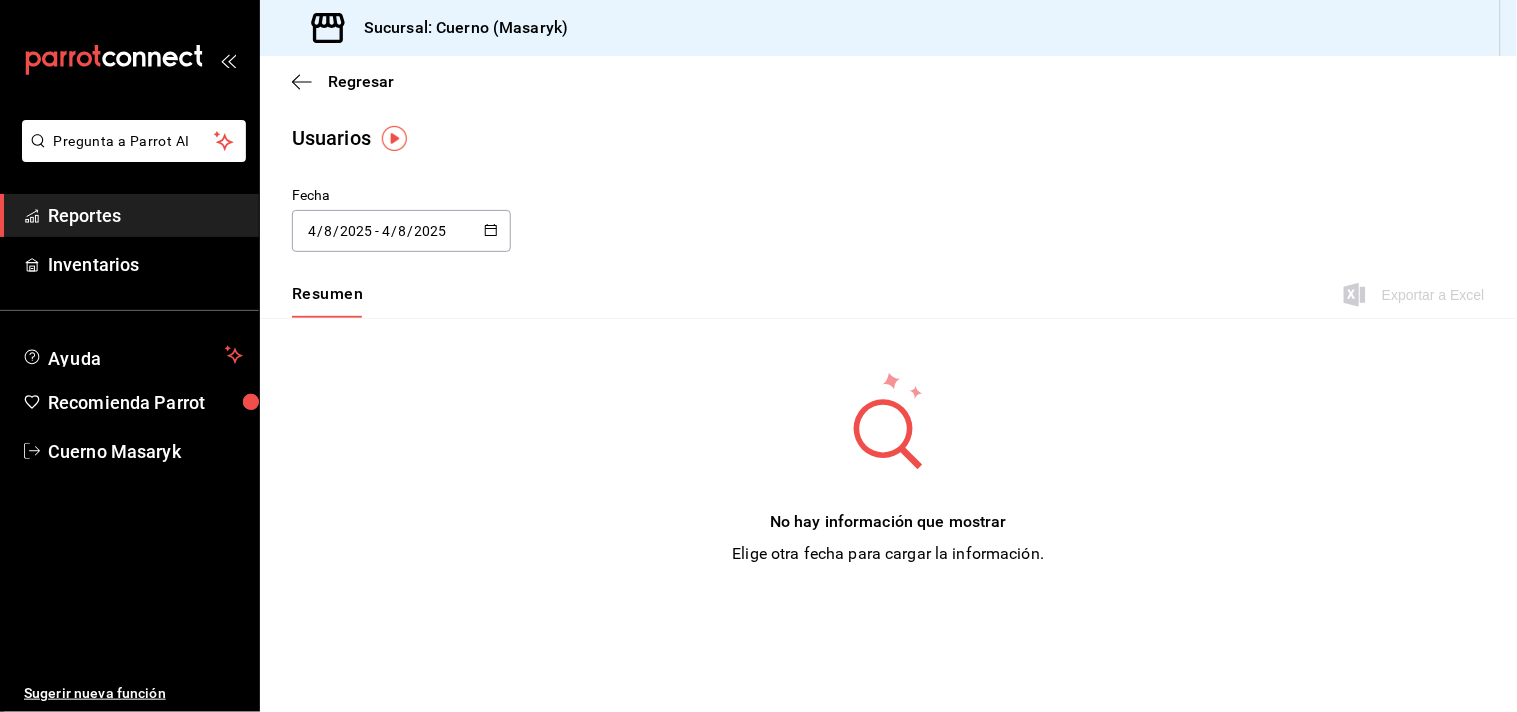 click at bounding box center (491, 231) 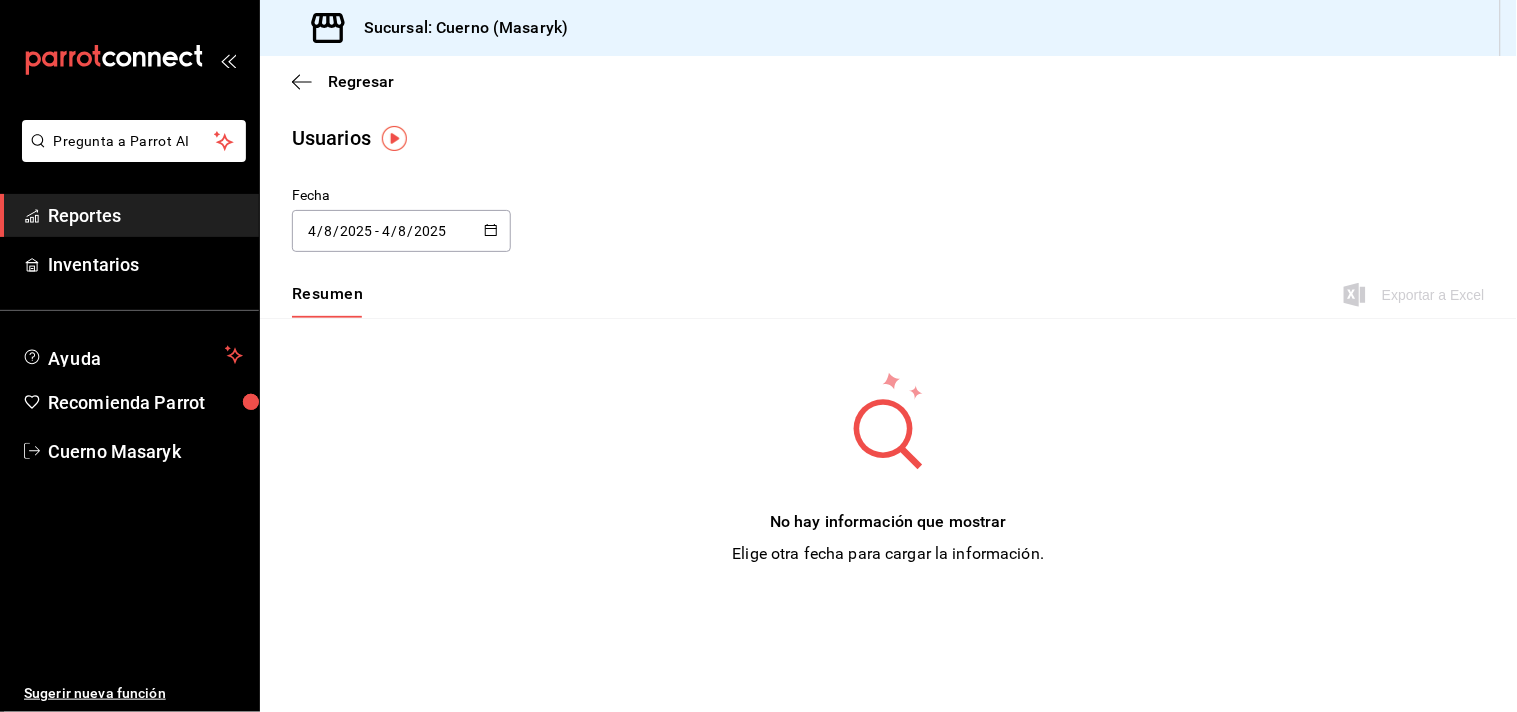 click at bounding box center [491, 231] 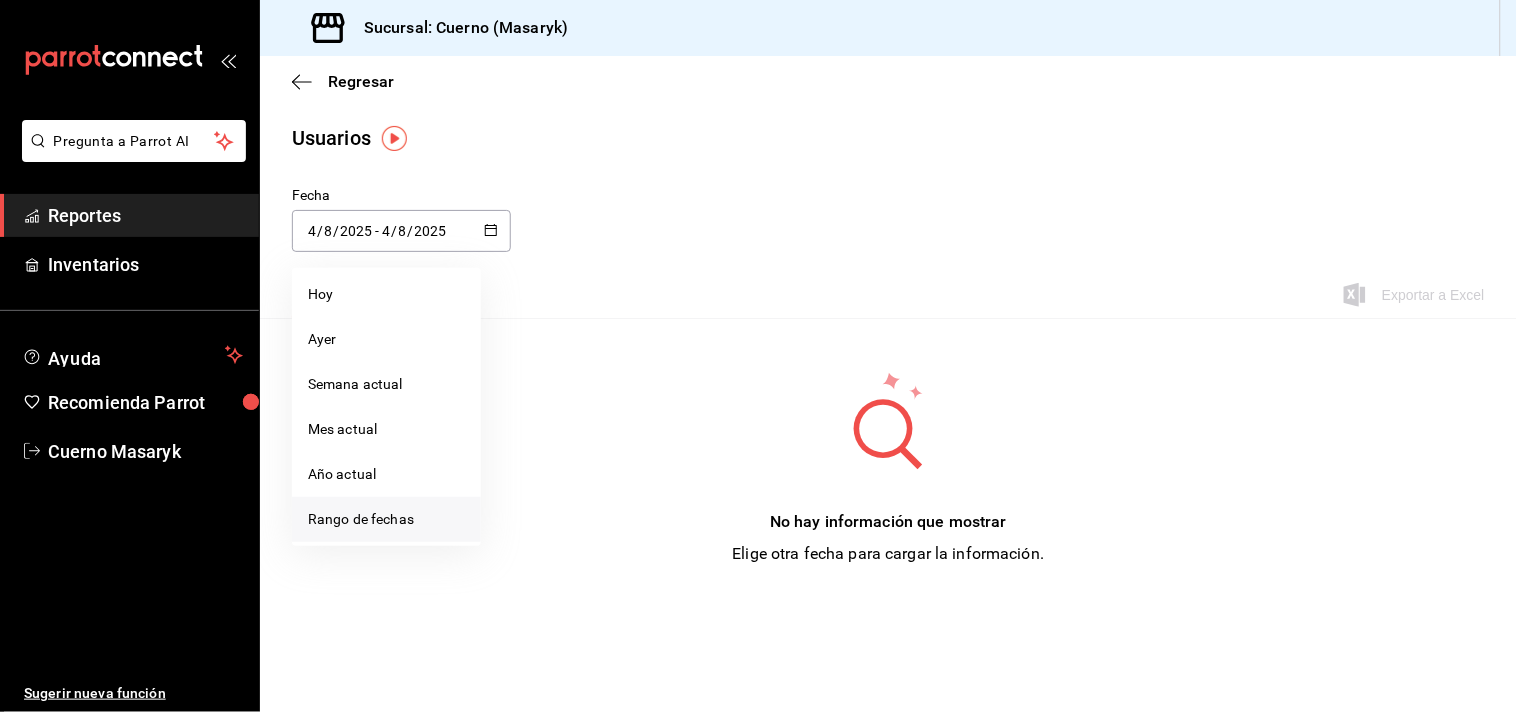 click on "Rango de fechas" at bounding box center (386, 519) 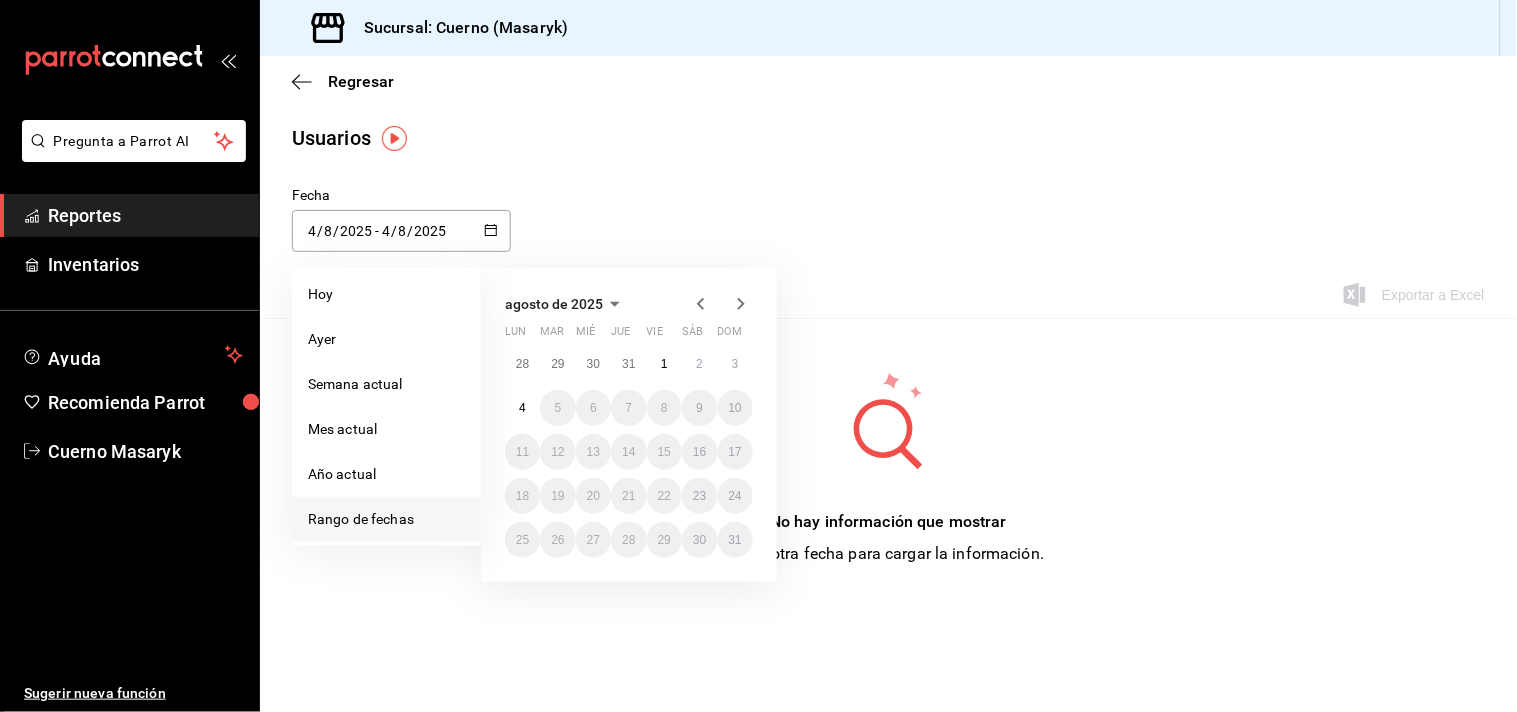 click 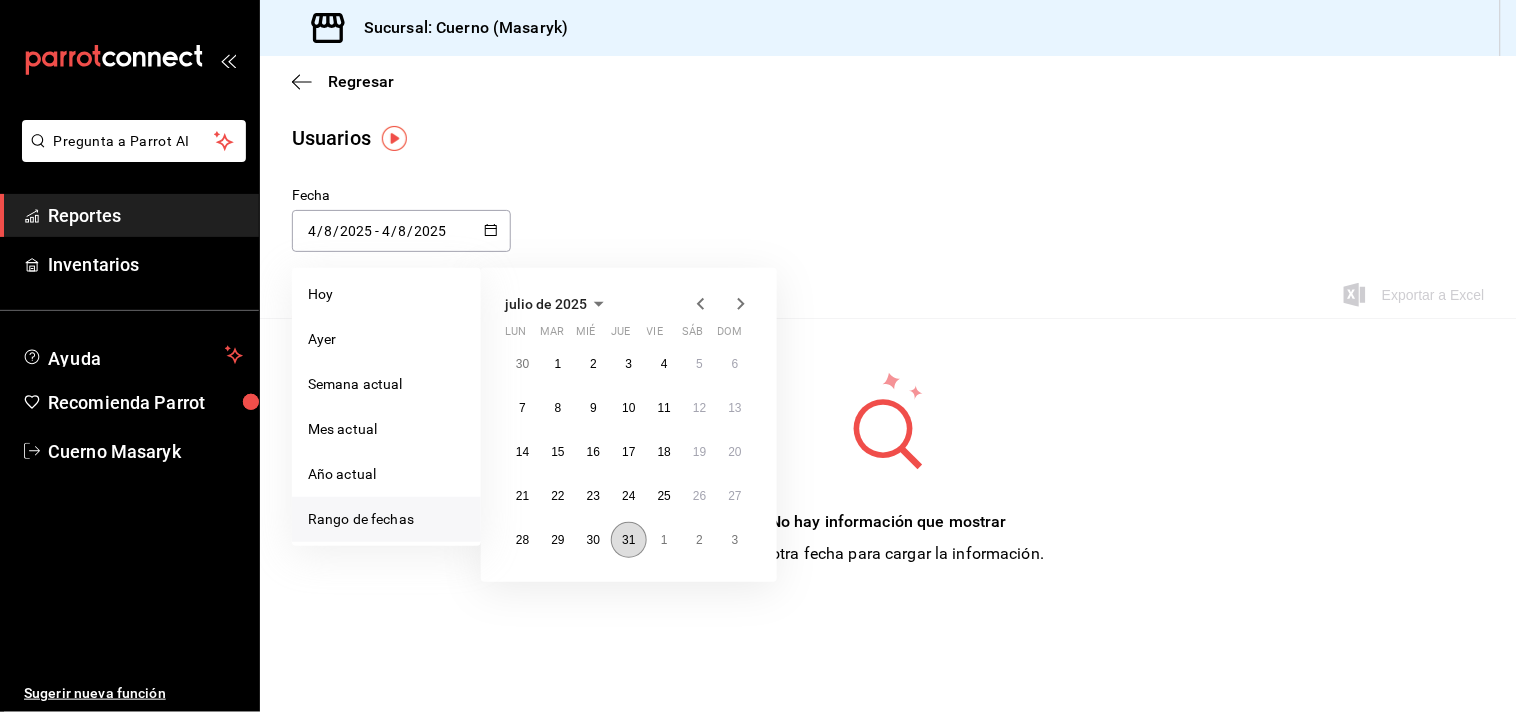 click on "31" at bounding box center [628, 540] 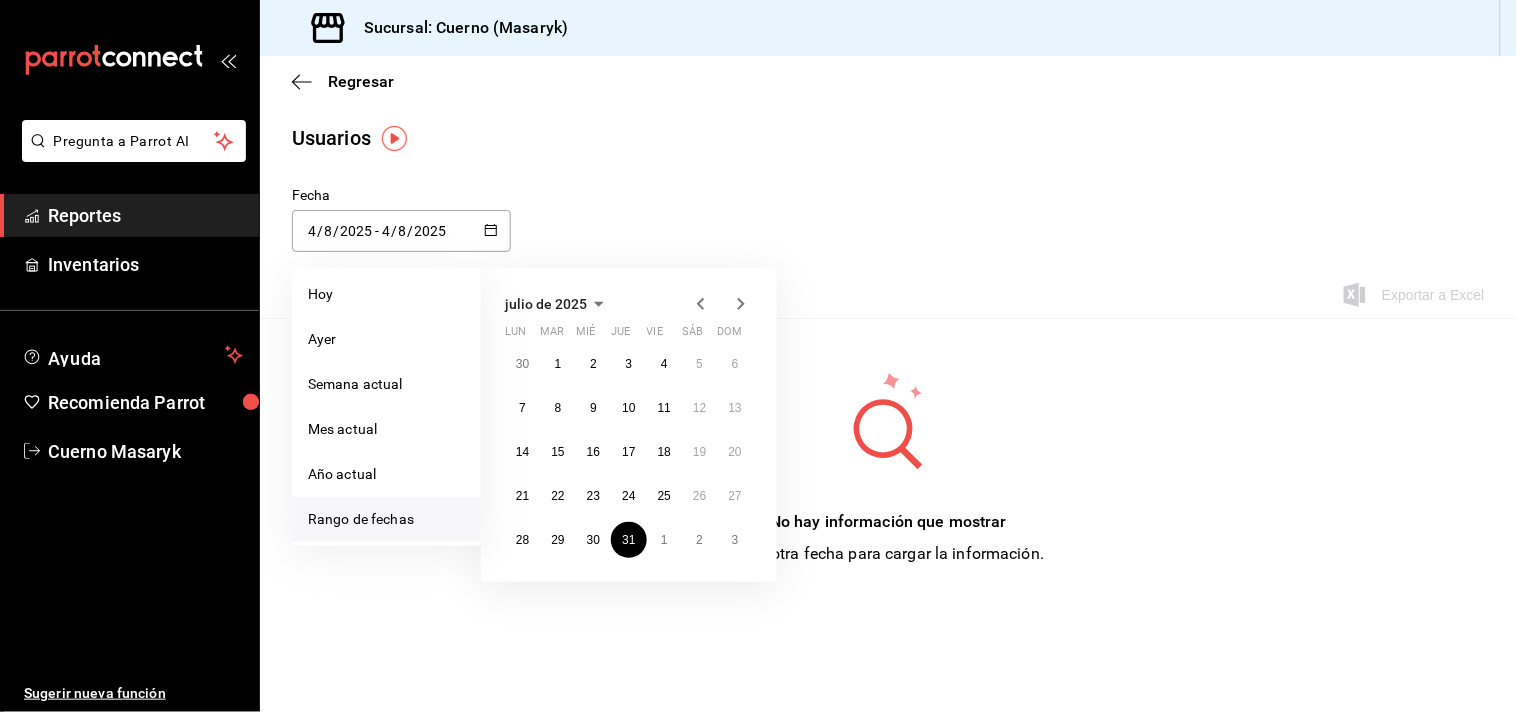 click 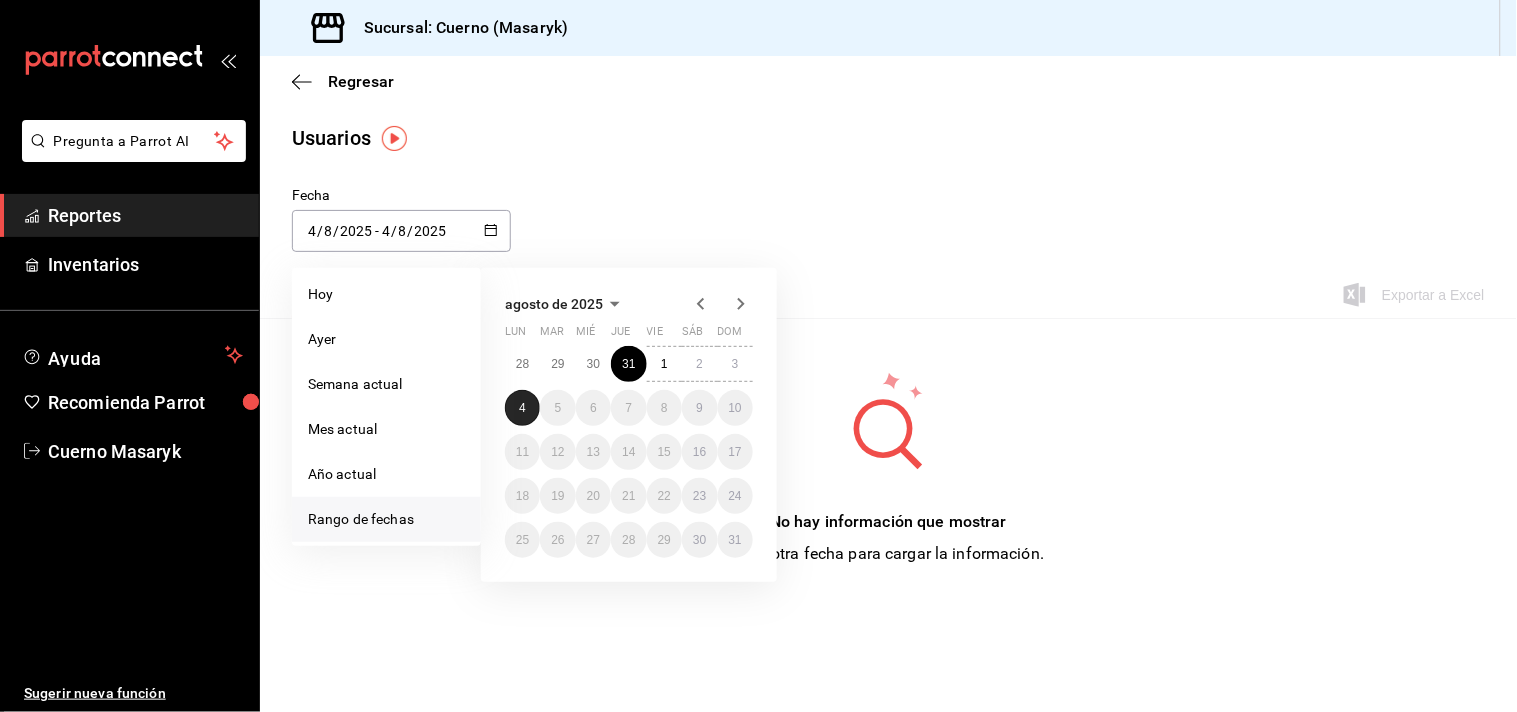 click on "4" at bounding box center (522, 408) 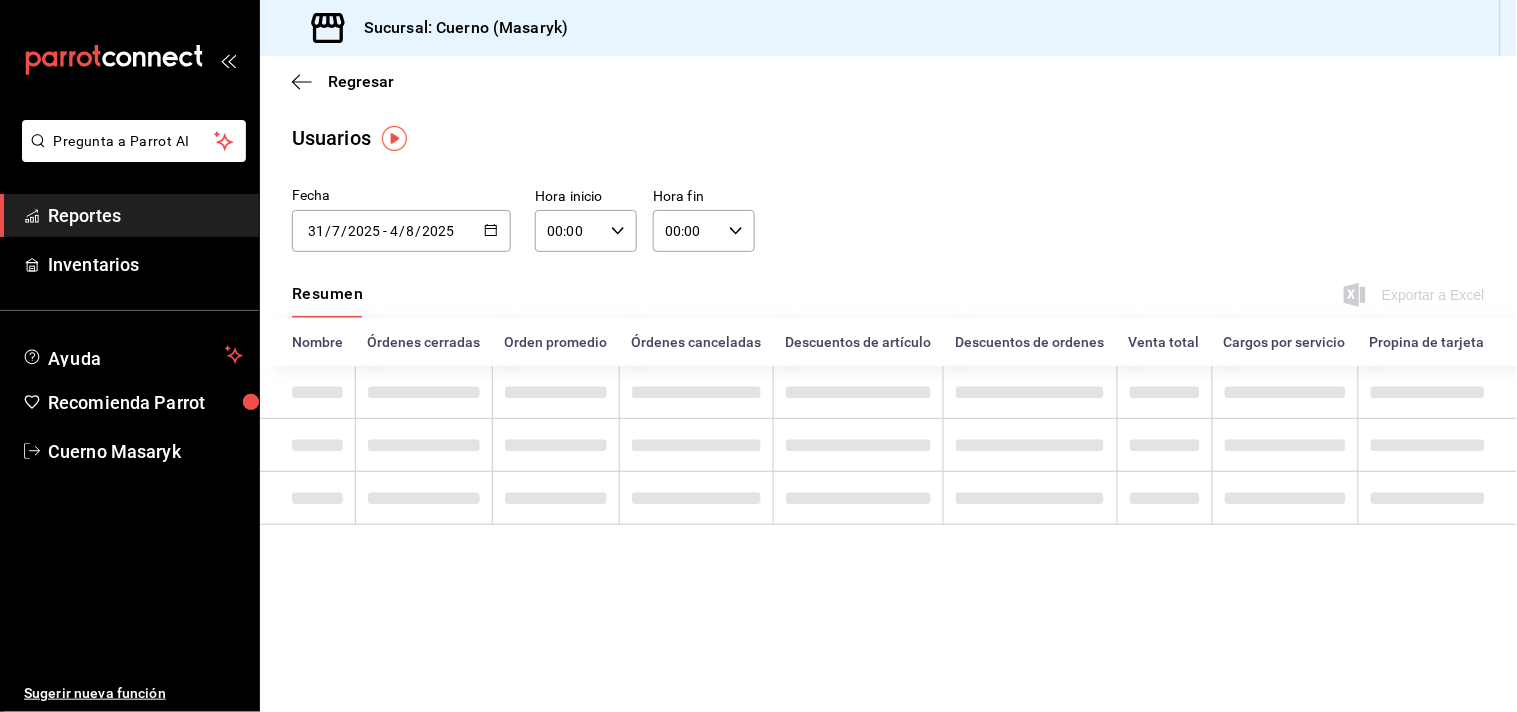 click on "00:00 Hora inicio" at bounding box center (586, 231) 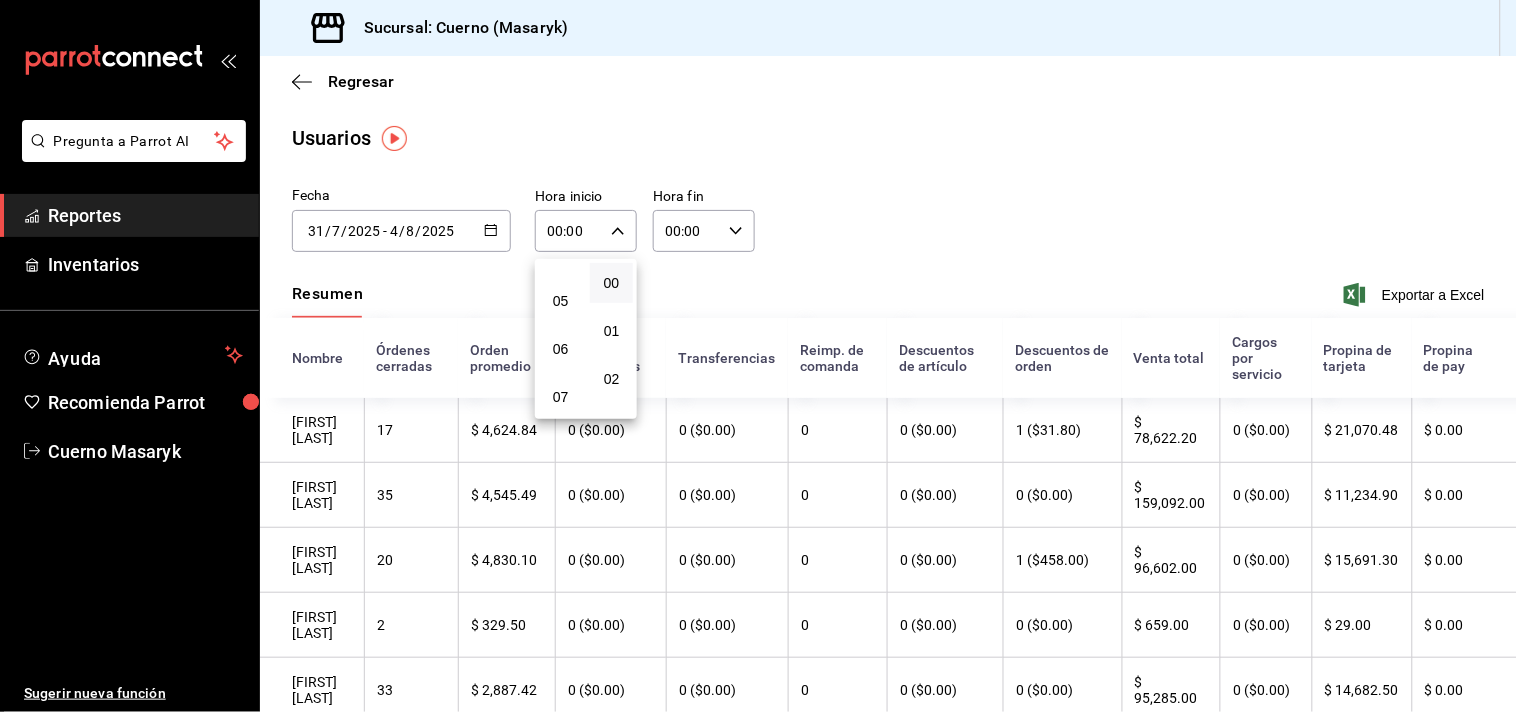 scroll, scrollTop: 111, scrollLeft: 0, axis: vertical 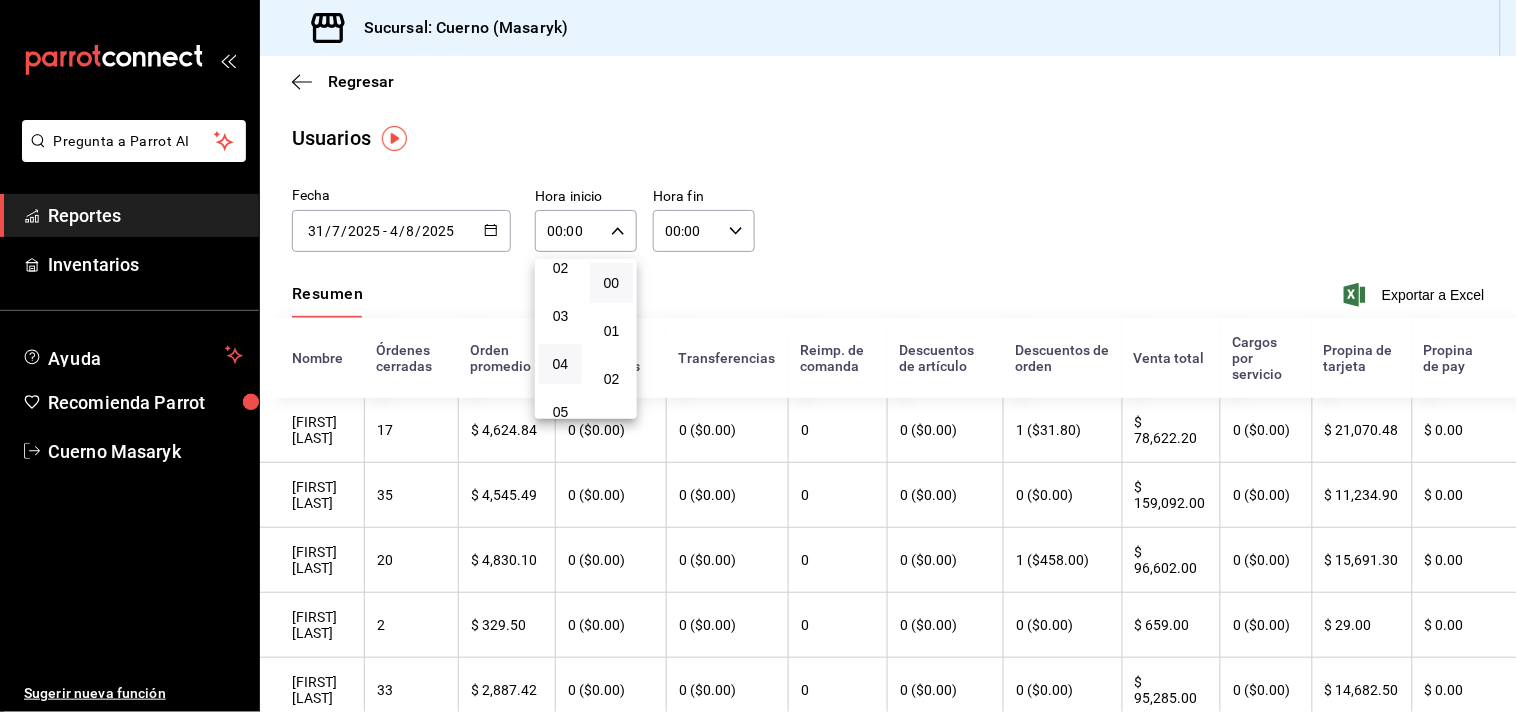 click on "04" at bounding box center [560, 364] 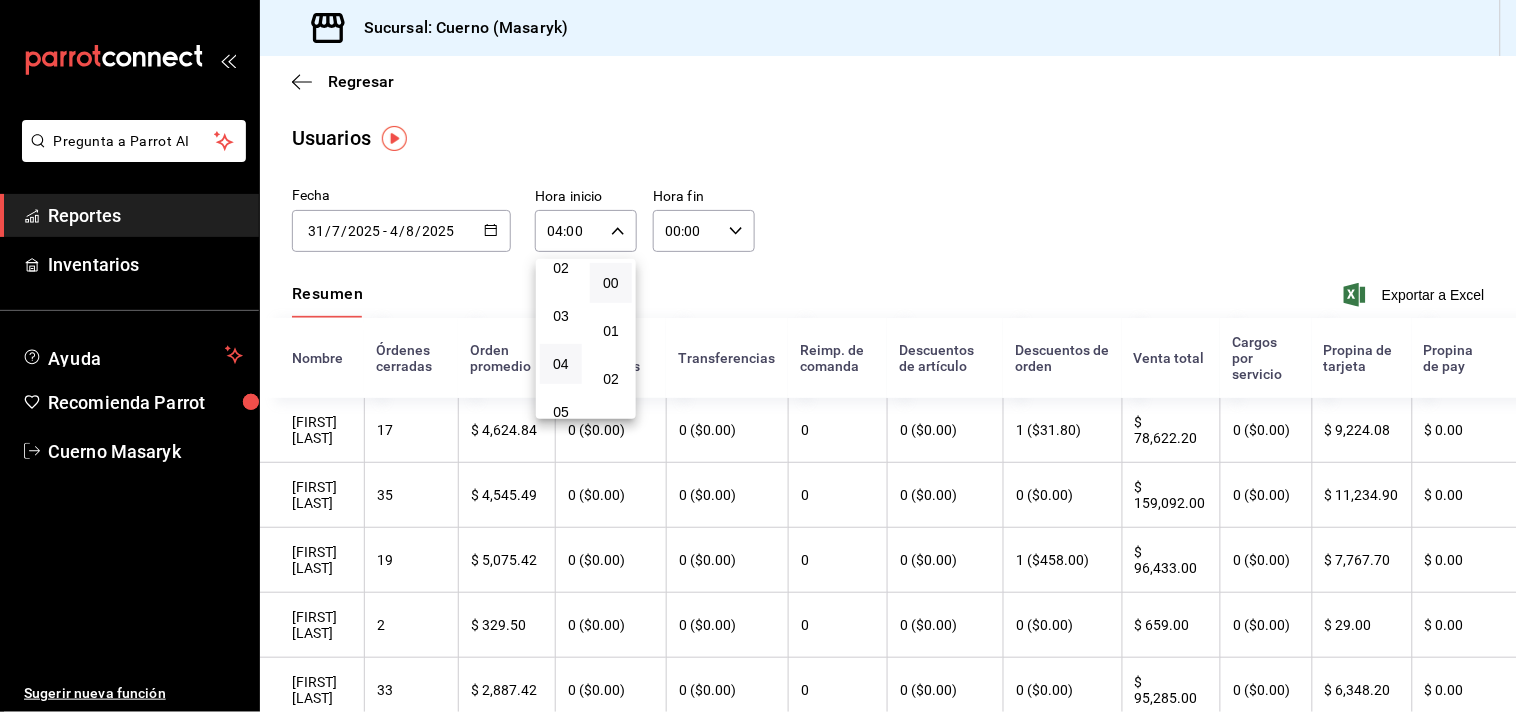 click at bounding box center (758, 356) 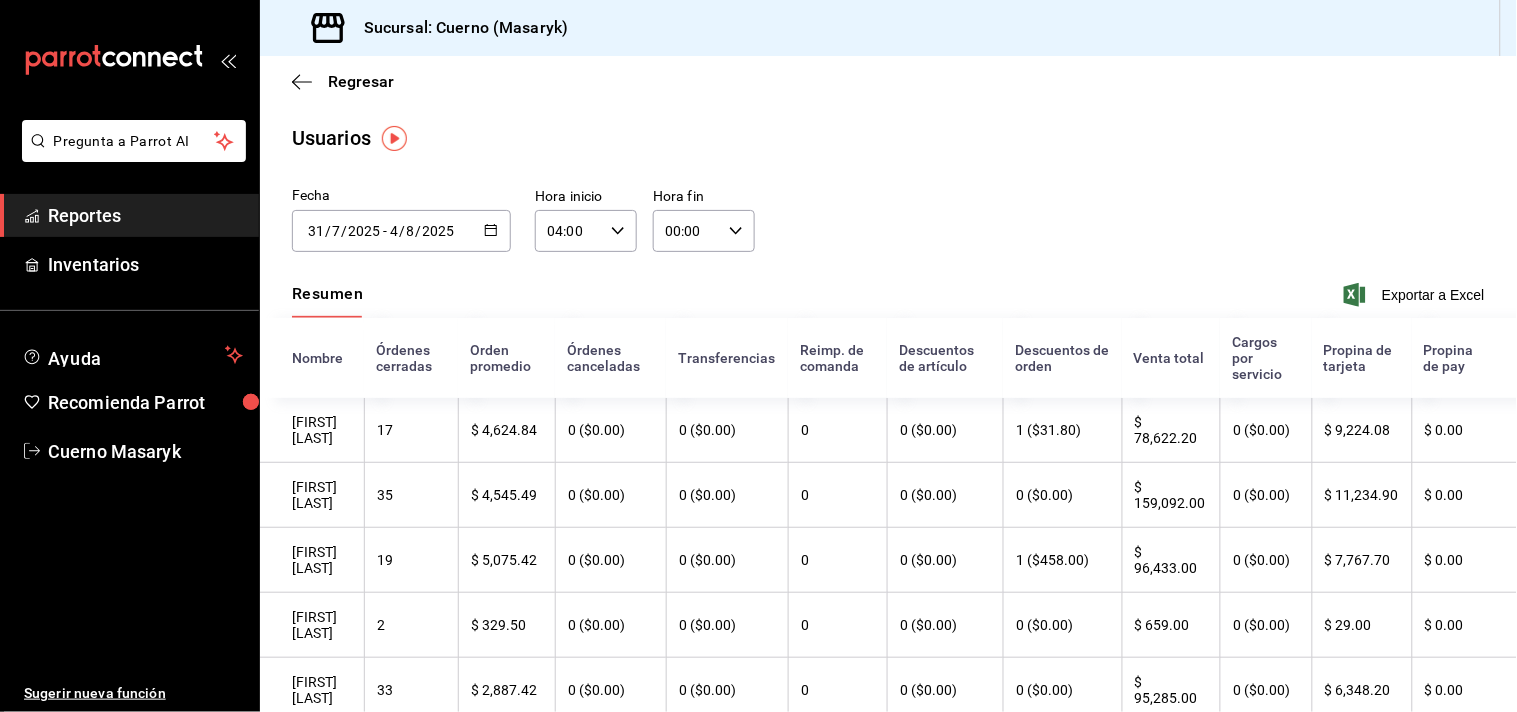 click 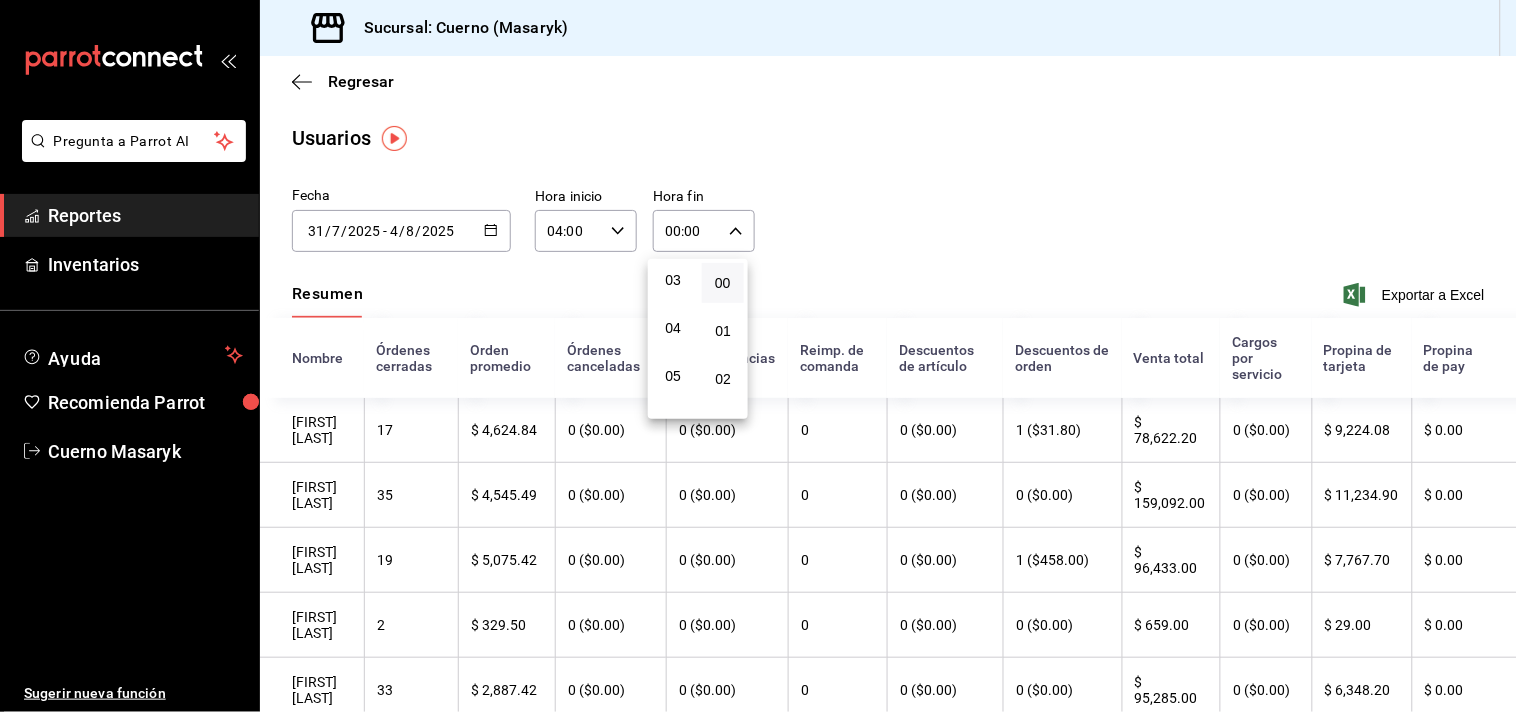 scroll, scrollTop: 111, scrollLeft: 0, axis: vertical 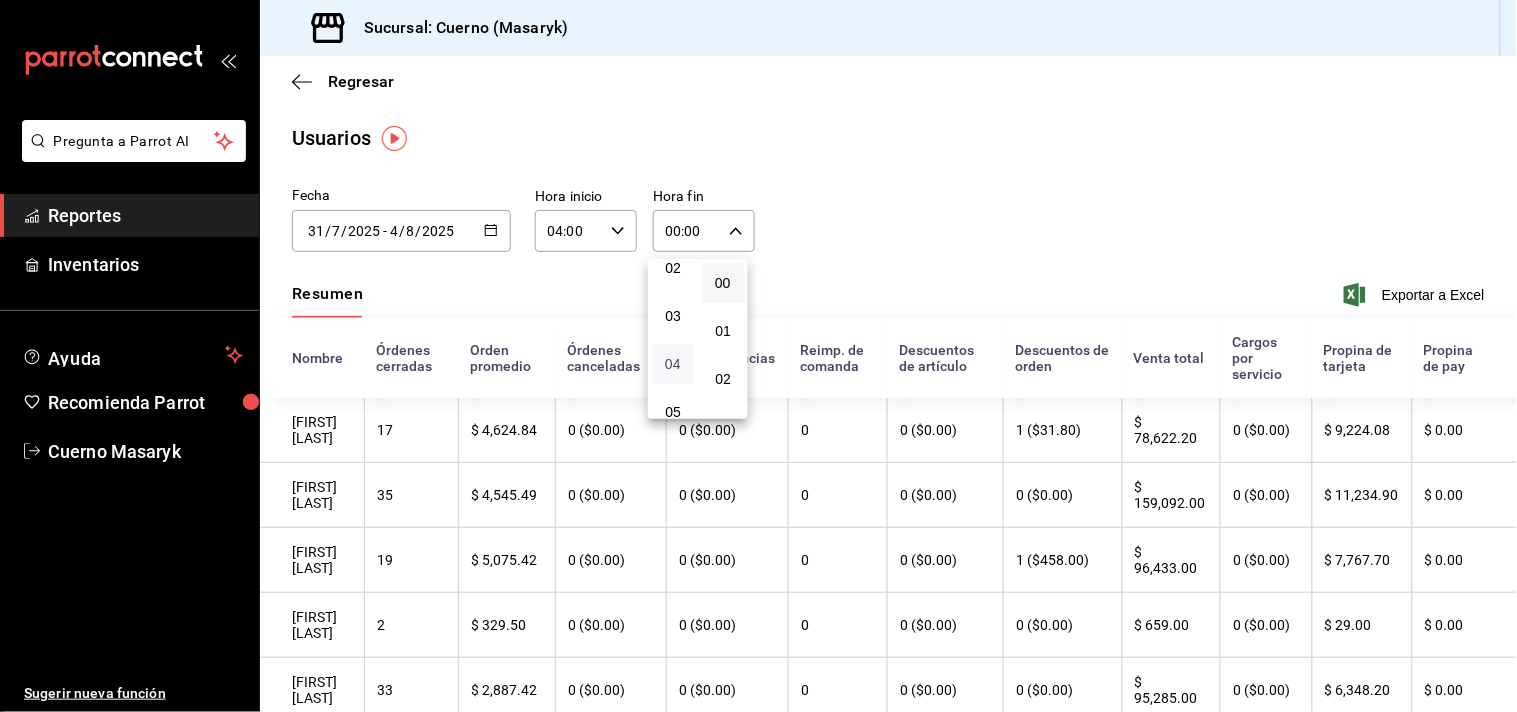 click on "04" at bounding box center [673, 364] 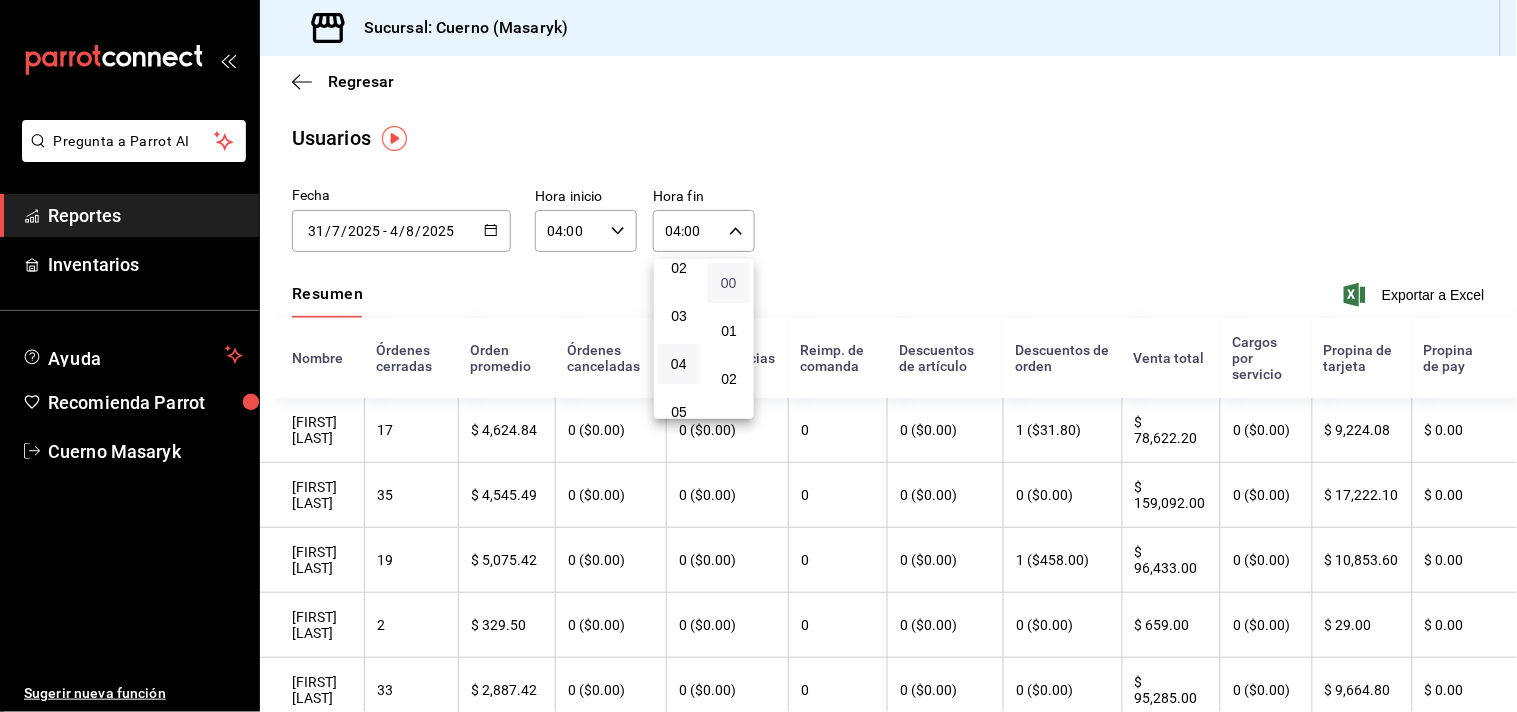 click on "00" at bounding box center [729, 283] 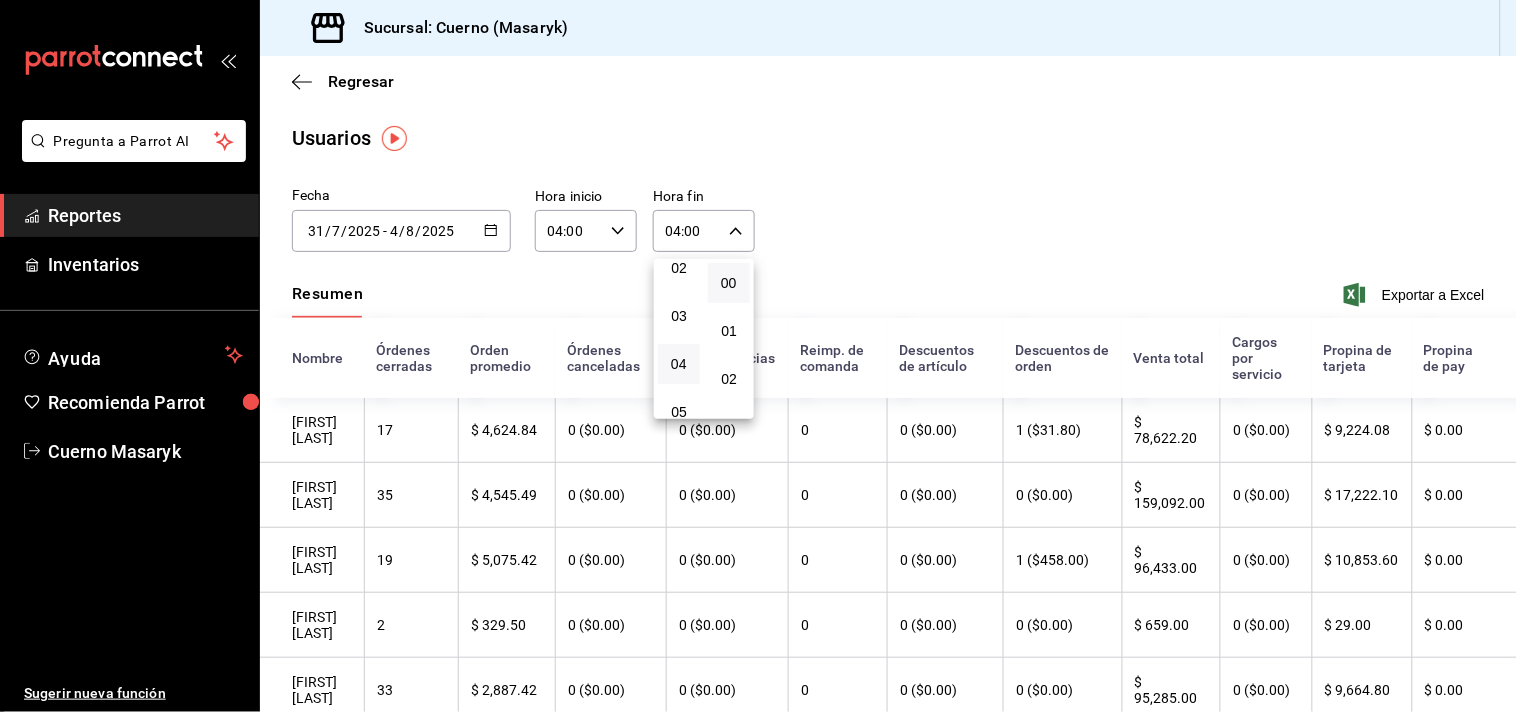 click at bounding box center [758, 356] 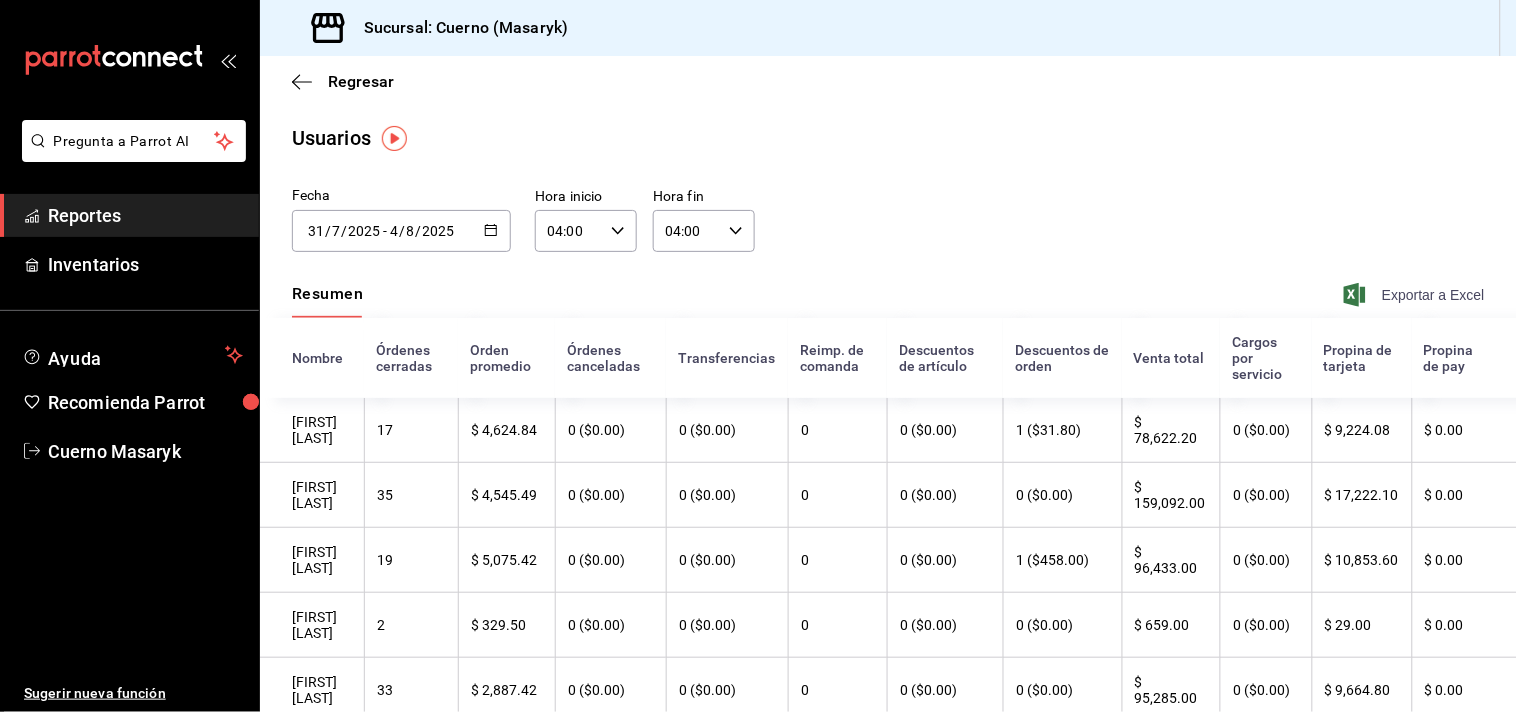 click on "Exportar a Excel" at bounding box center (1416, 295) 